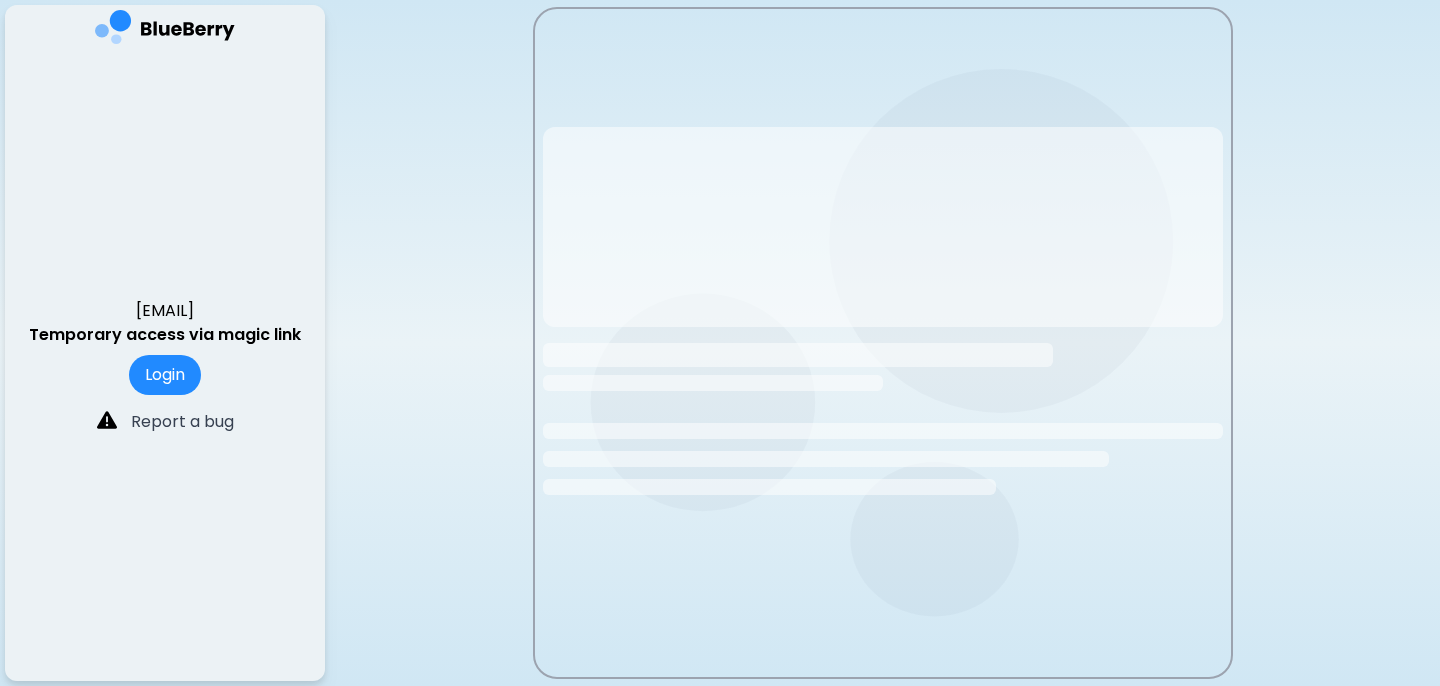 scroll, scrollTop: 0, scrollLeft: 0, axis: both 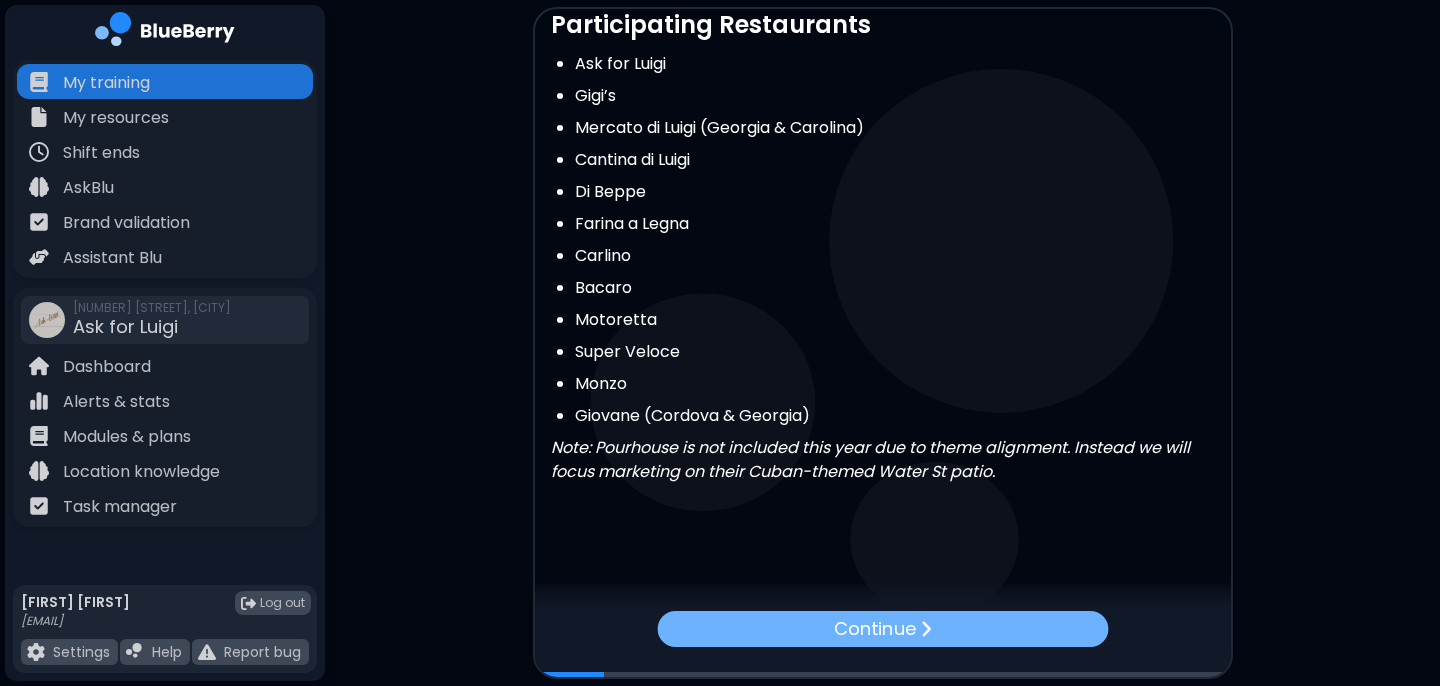 click on "Continue" at bounding box center [882, 629] 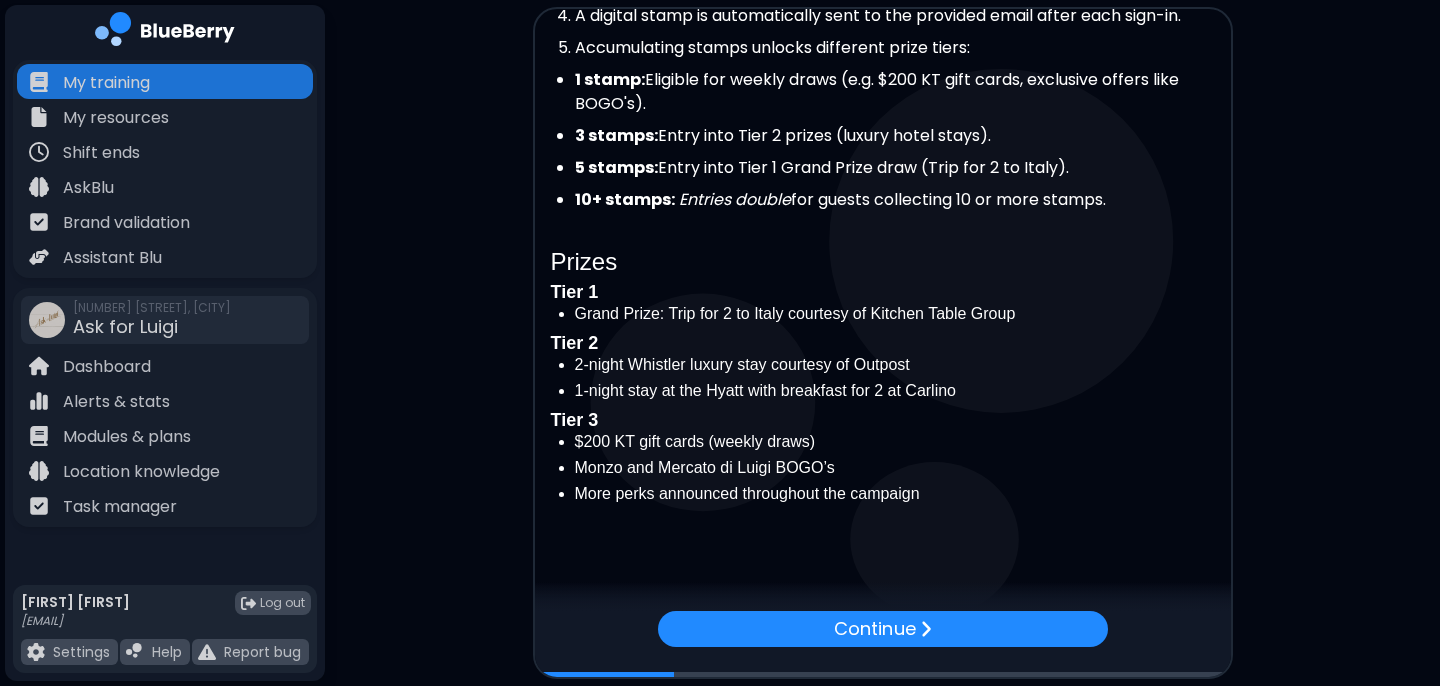 scroll, scrollTop: 592, scrollLeft: 0, axis: vertical 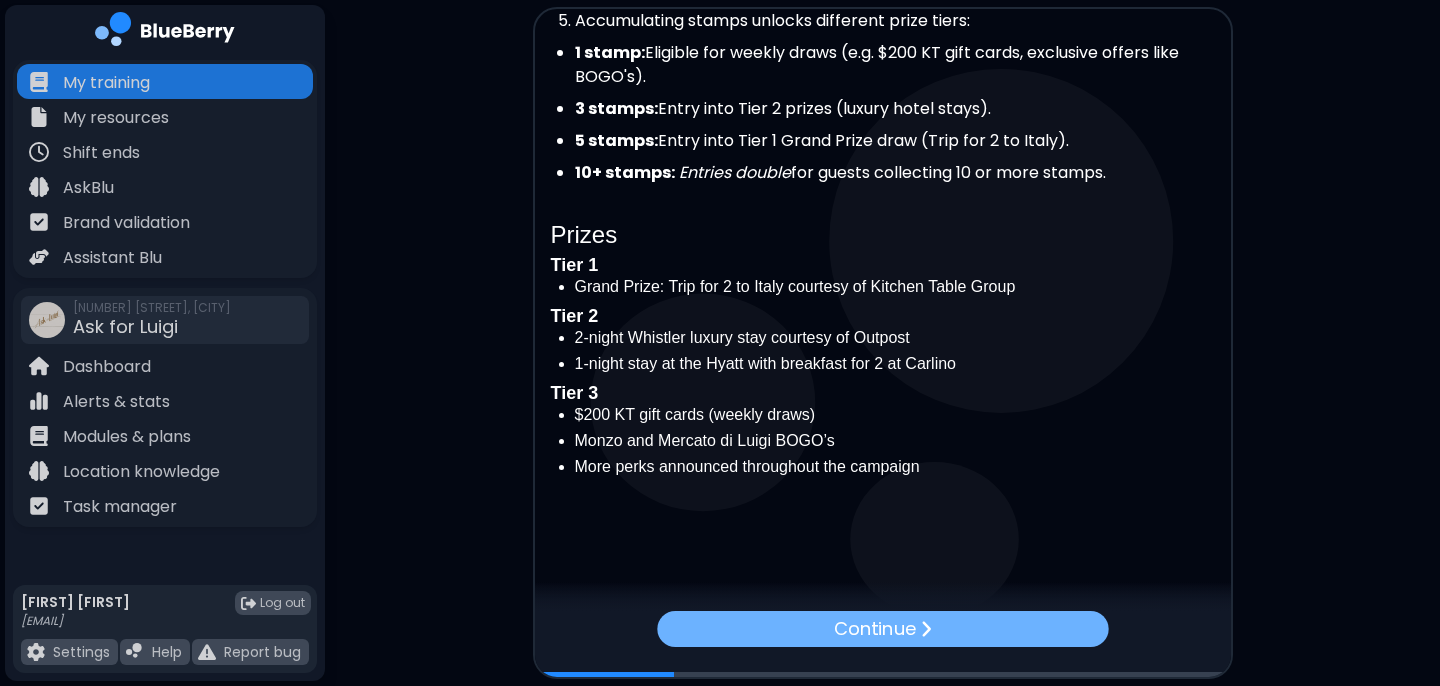 click on "Continue" at bounding box center (882, 629) 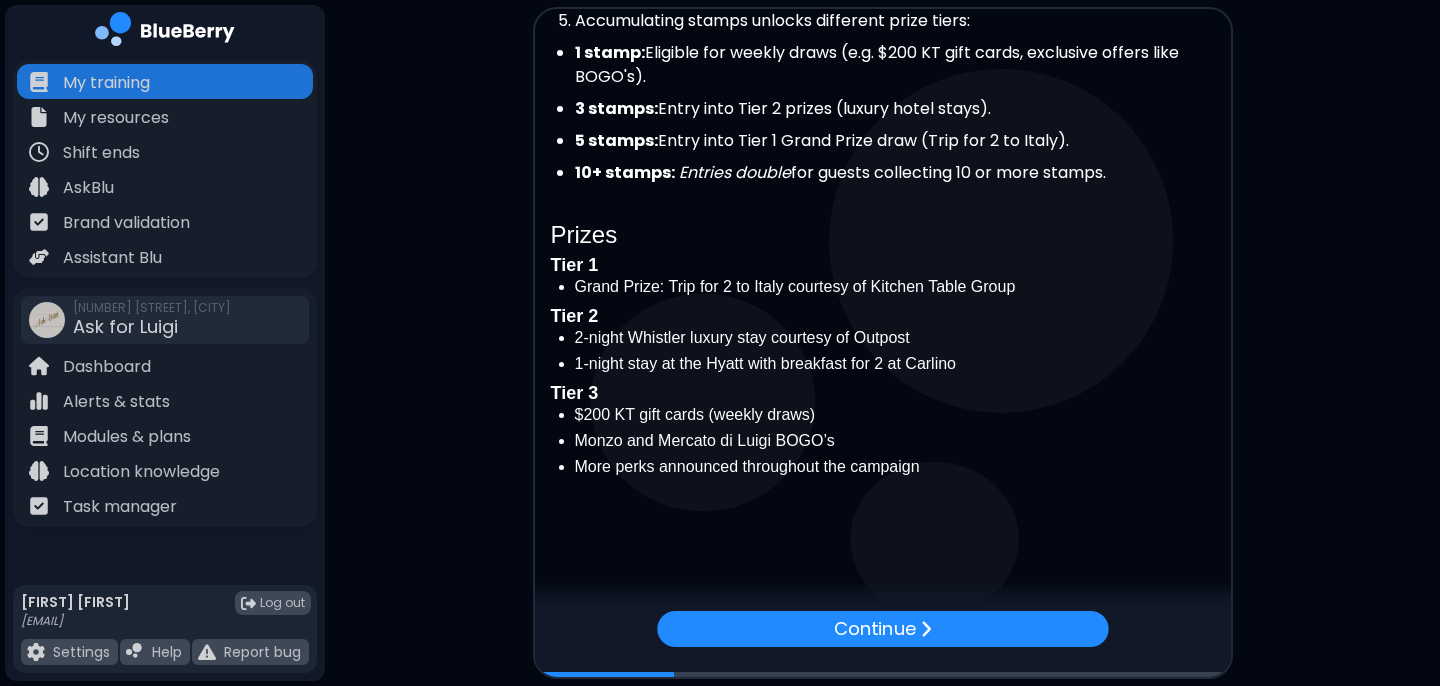 scroll, scrollTop: 0, scrollLeft: 0, axis: both 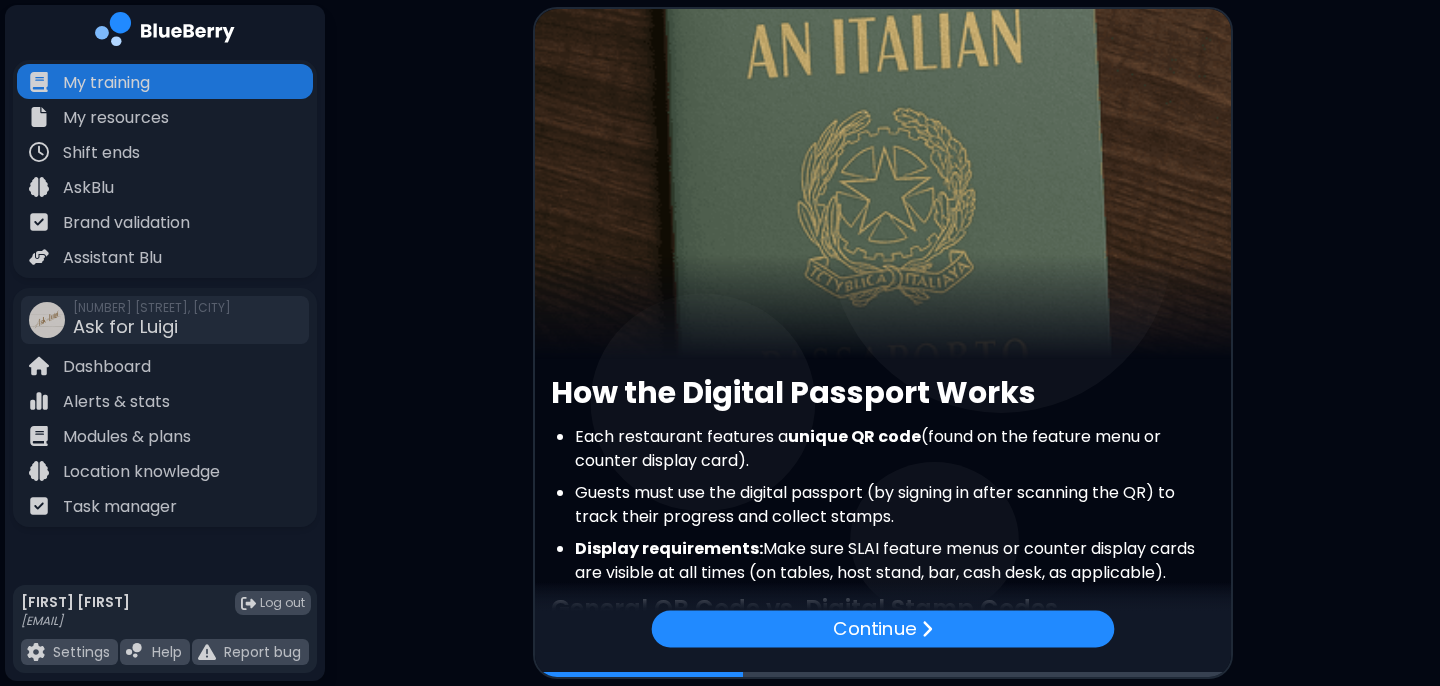 click at bounding box center [883, 597] 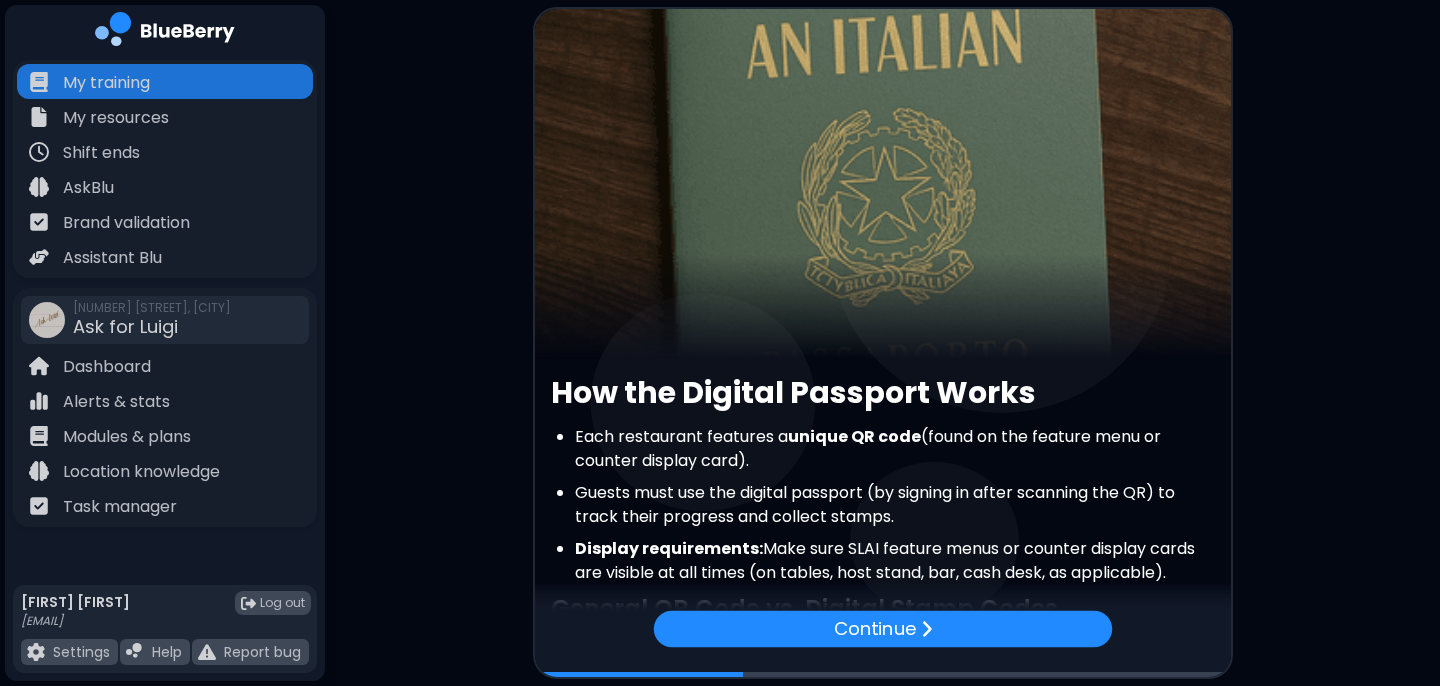 click on "Continue" at bounding box center [874, 629] 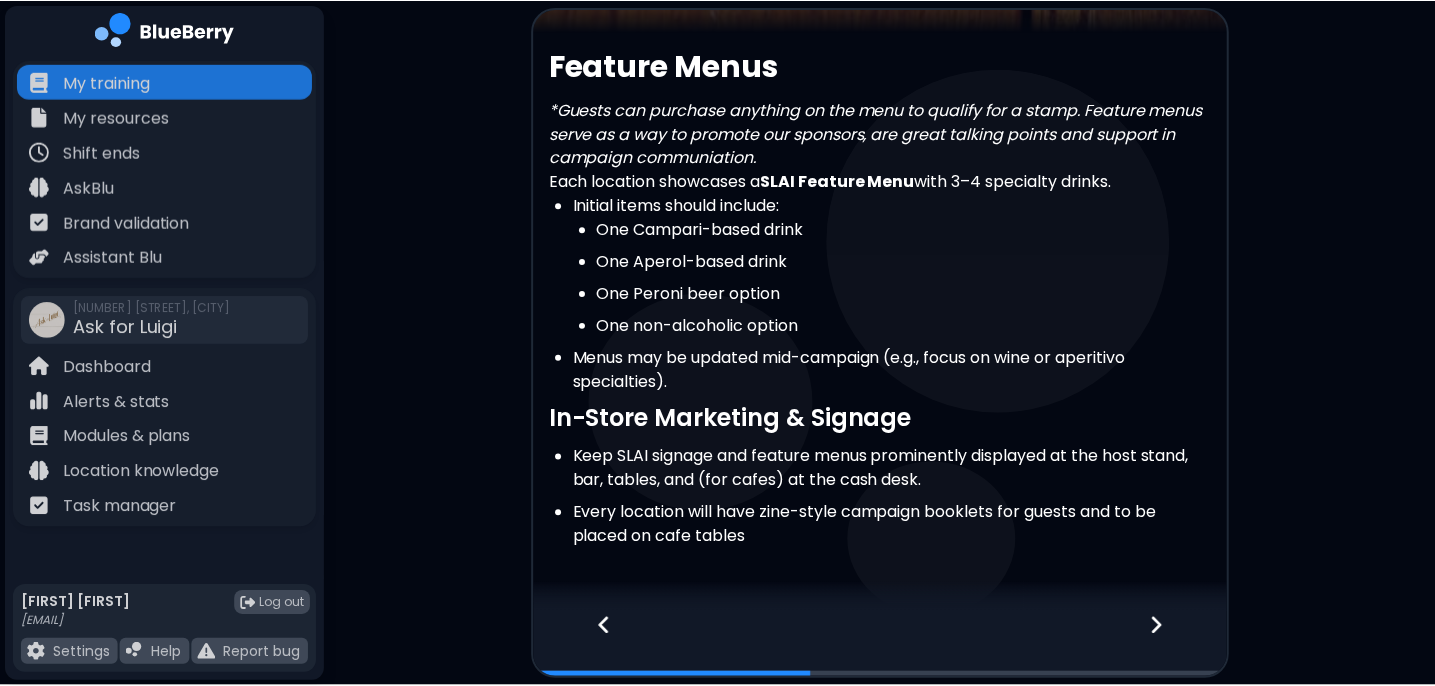 scroll, scrollTop: 348, scrollLeft: 0, axis: vertical 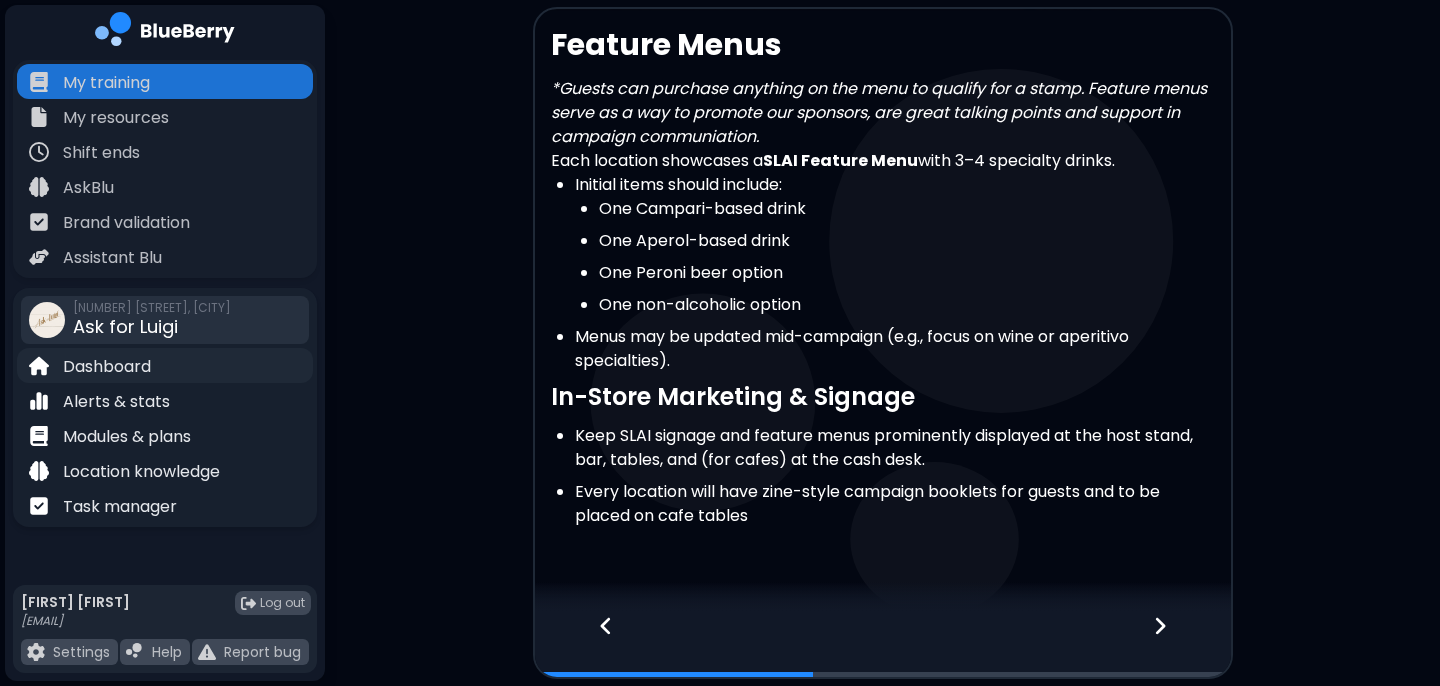 click on "Dashboard" at bounding box center [107, 367] 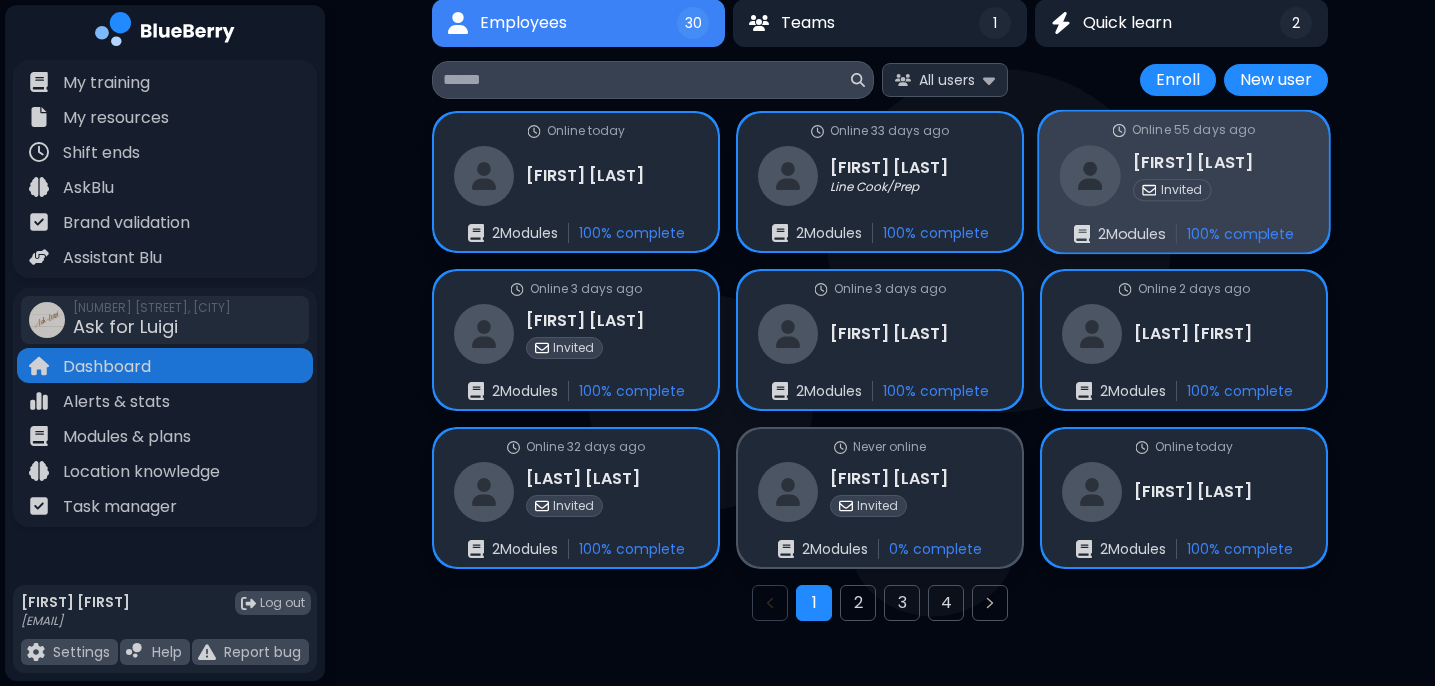 scroll, scrollTop: 175, scrollLeft: 0, axis: vertical 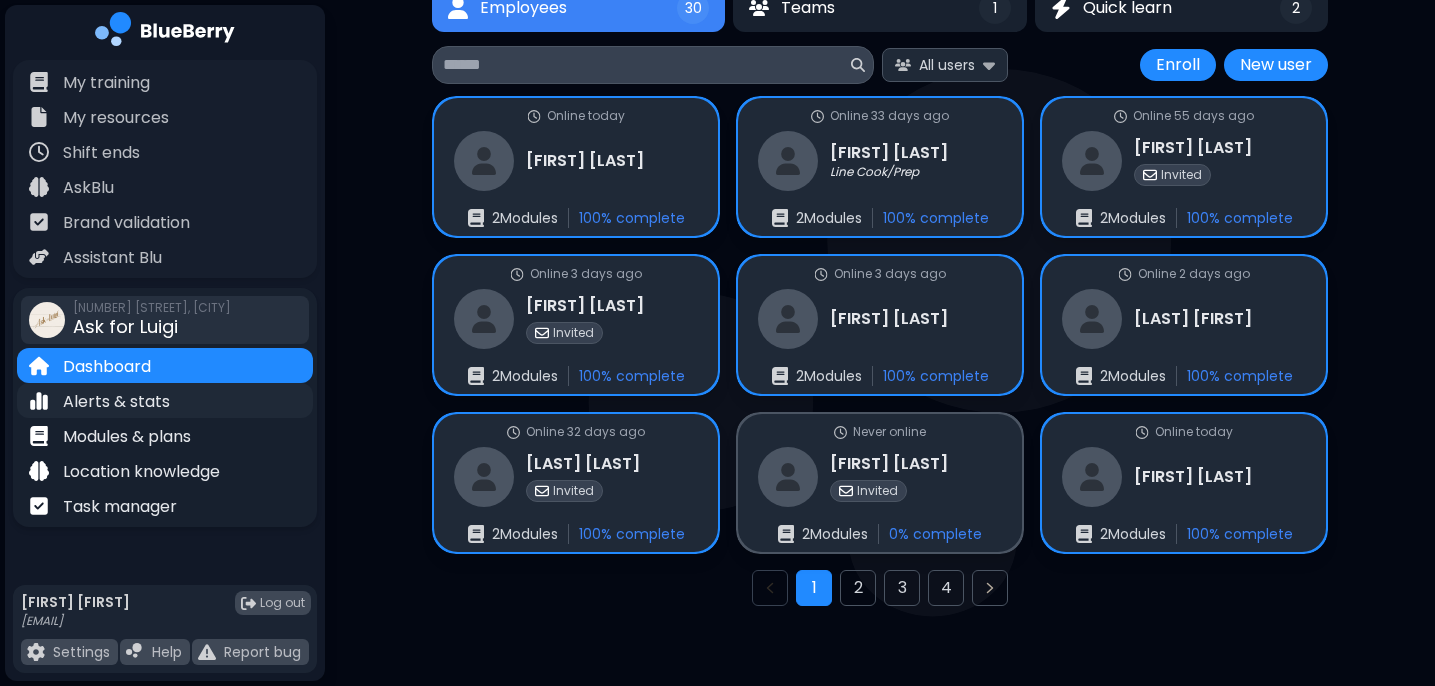 click on "Alerts & stats" at bounding box center (165, 400) 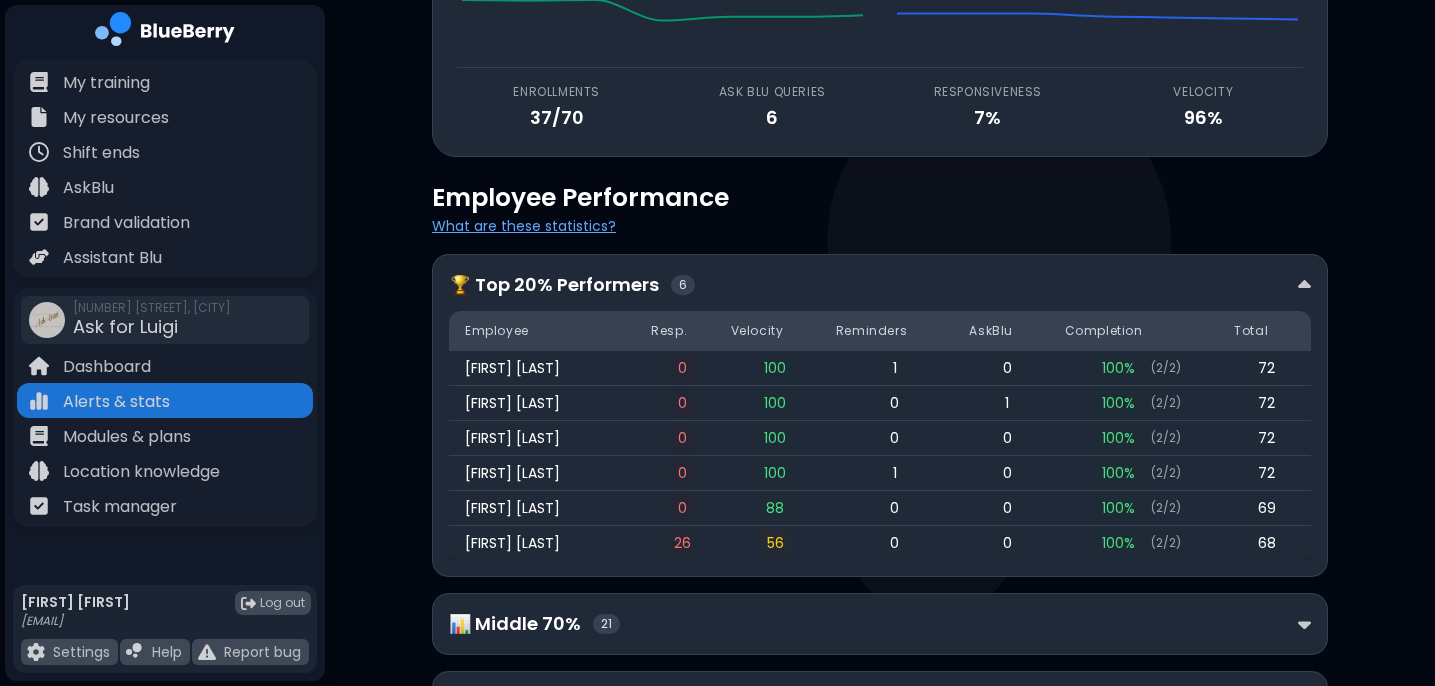 scroll, scrollTop: 306, scrollLeft: 0, axis: vertical 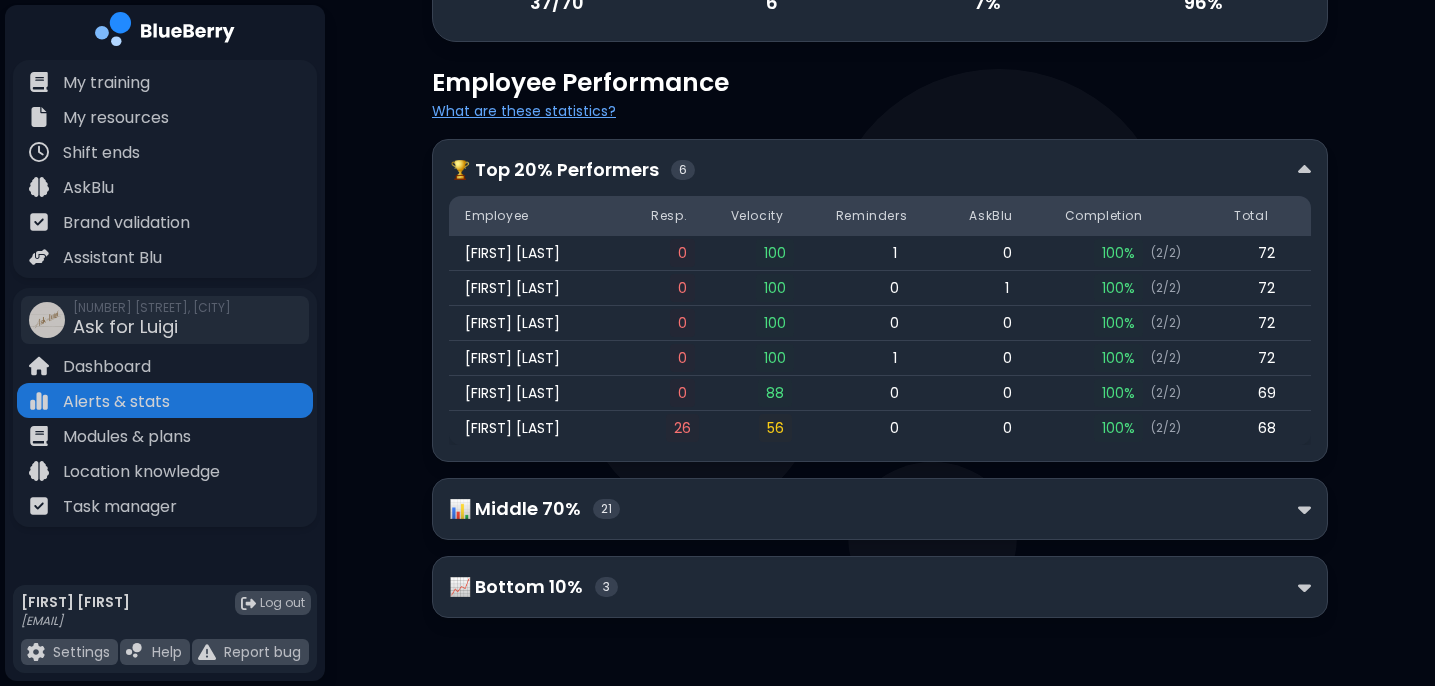 click on "📊 Middle 70% 21" at bounding box center (880, 509) 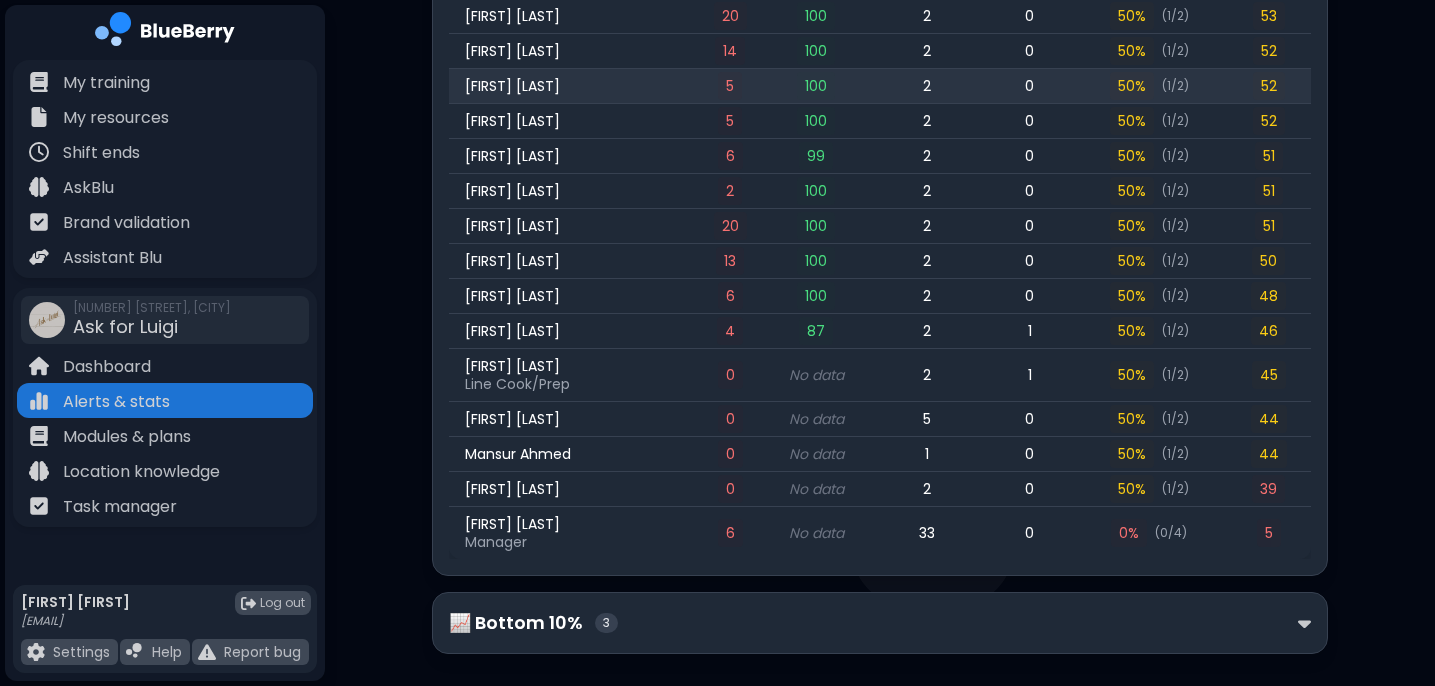 scroll, scrollTop: 1164, scrollLeft: 0, axis: vertical 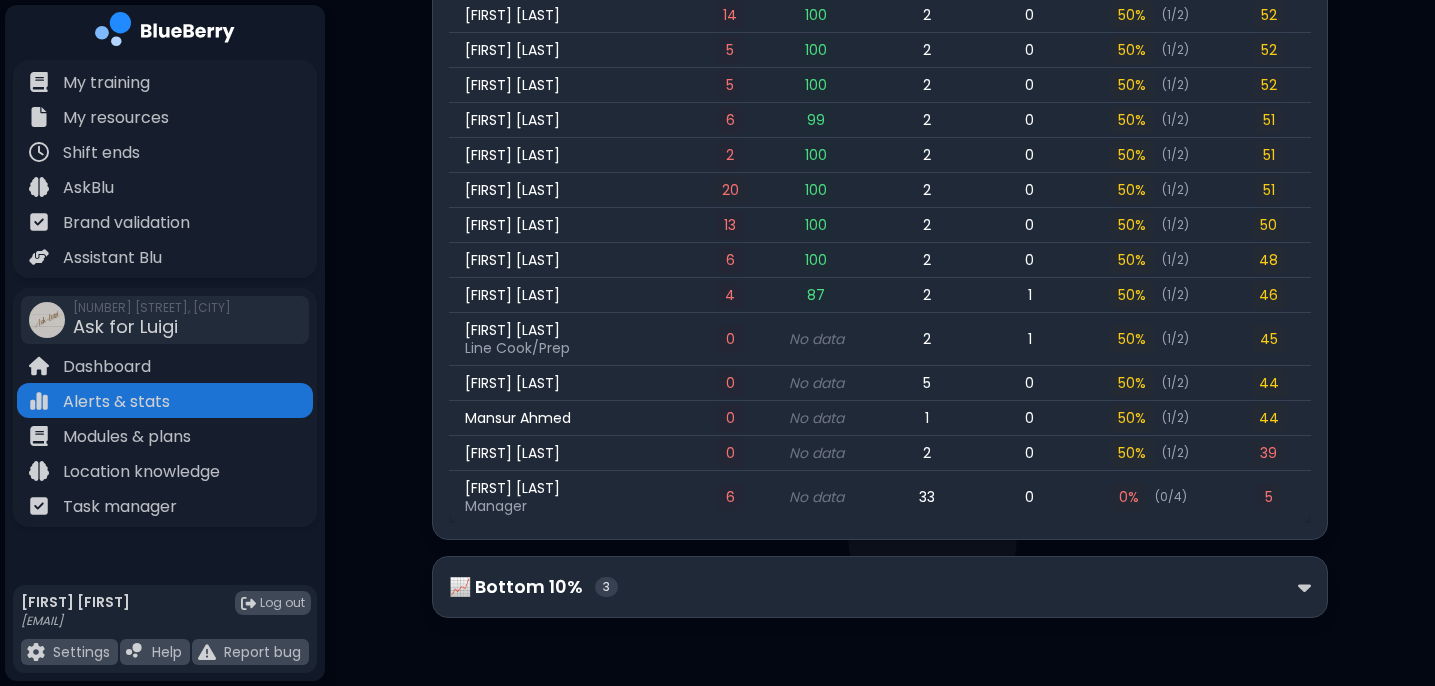 click on "📈 Bottom 10% 3" at bounding box center (880, 587) 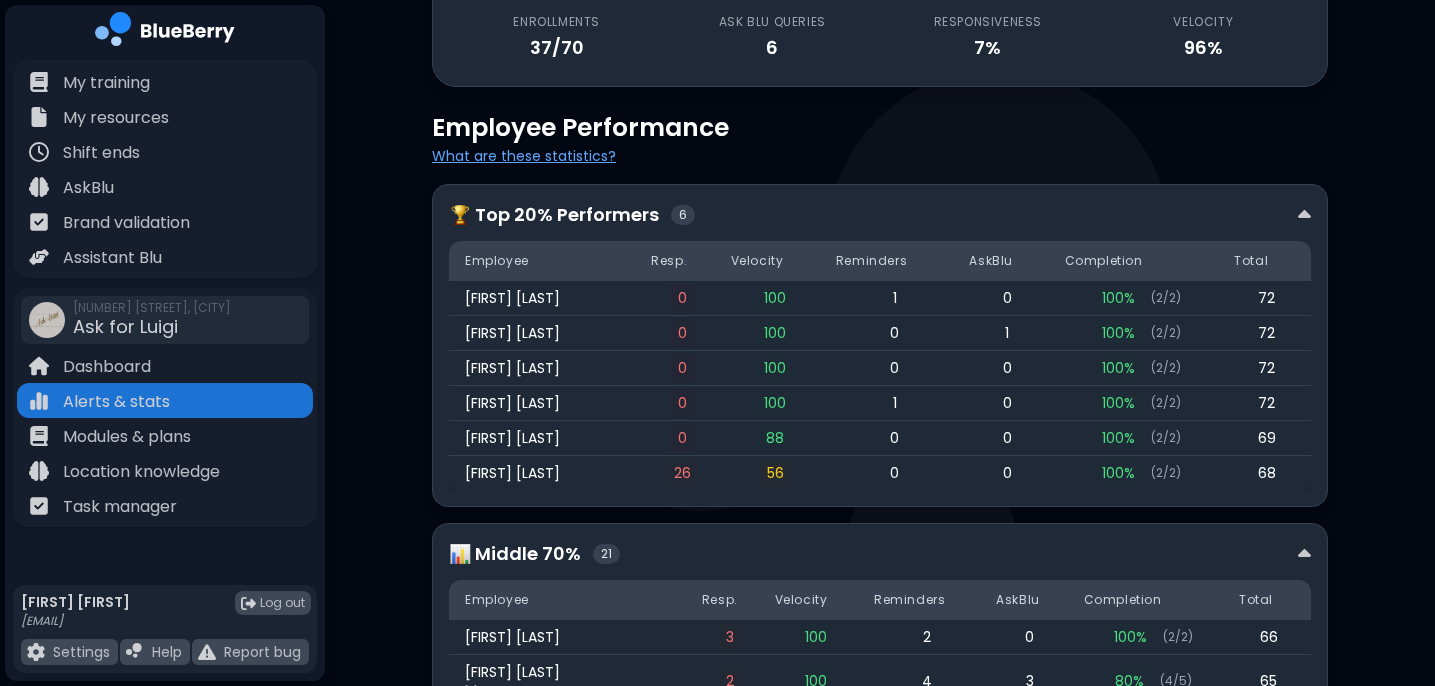 scroll, scrollTop: 410, scrollLeft: 0, axis: vertical 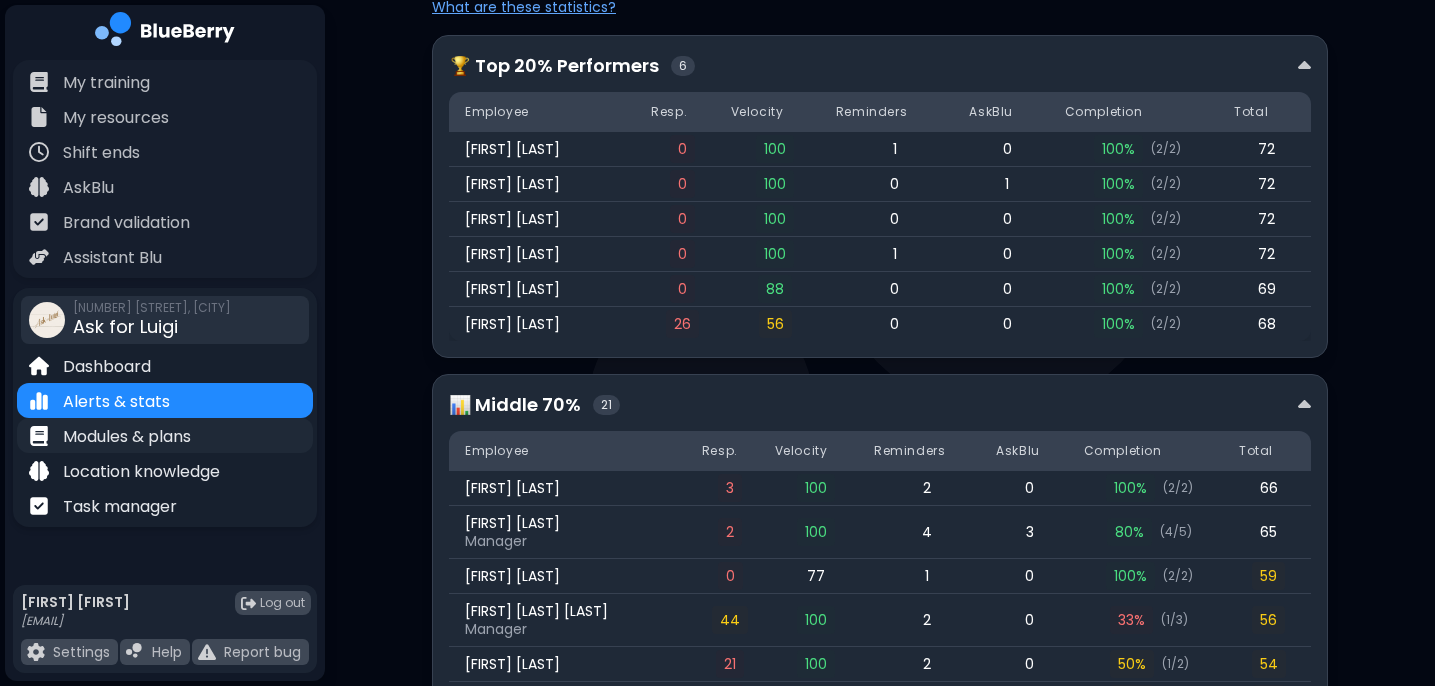 click on "Modules & plans" at bounding box center (127, 437) 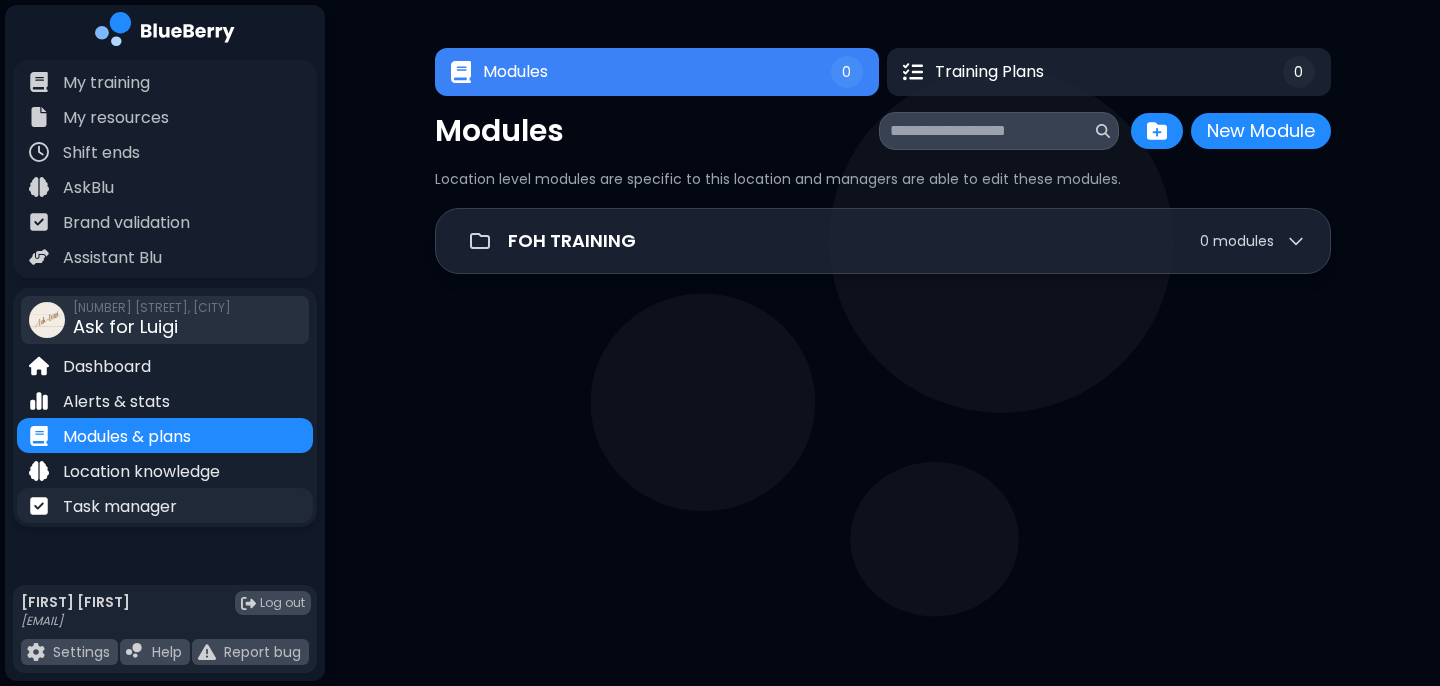 click on "Task manager" at bounding box center [120, 507] 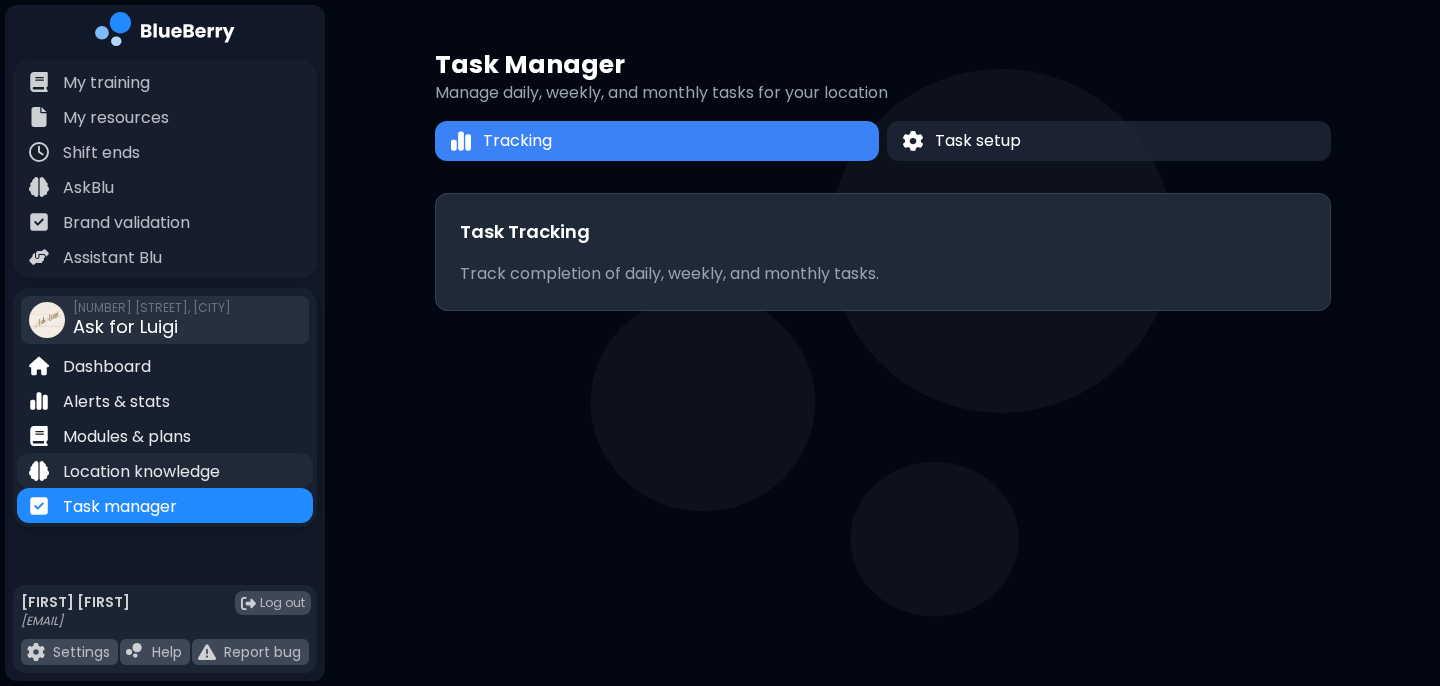 click on "Location knowledge" at bounding box center (141, 472) 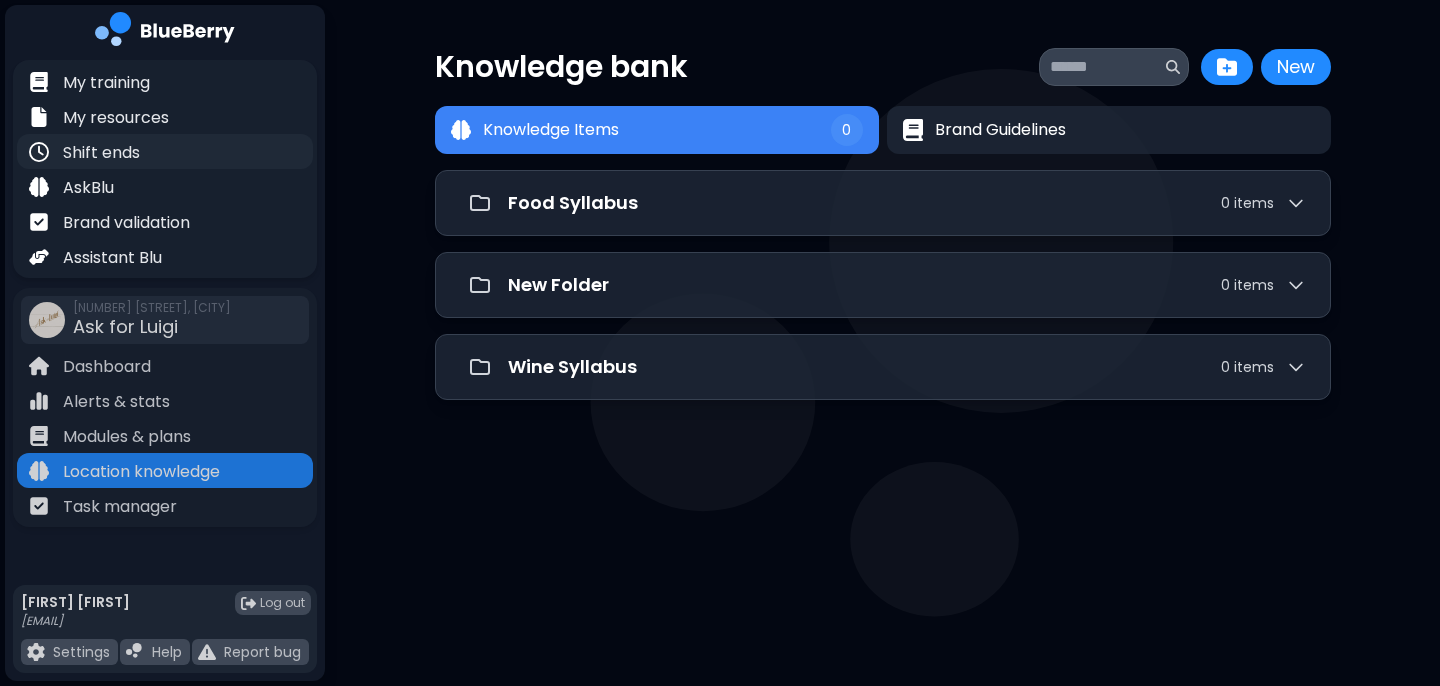 click on "Shift ends" at bounding box center (165, 151) 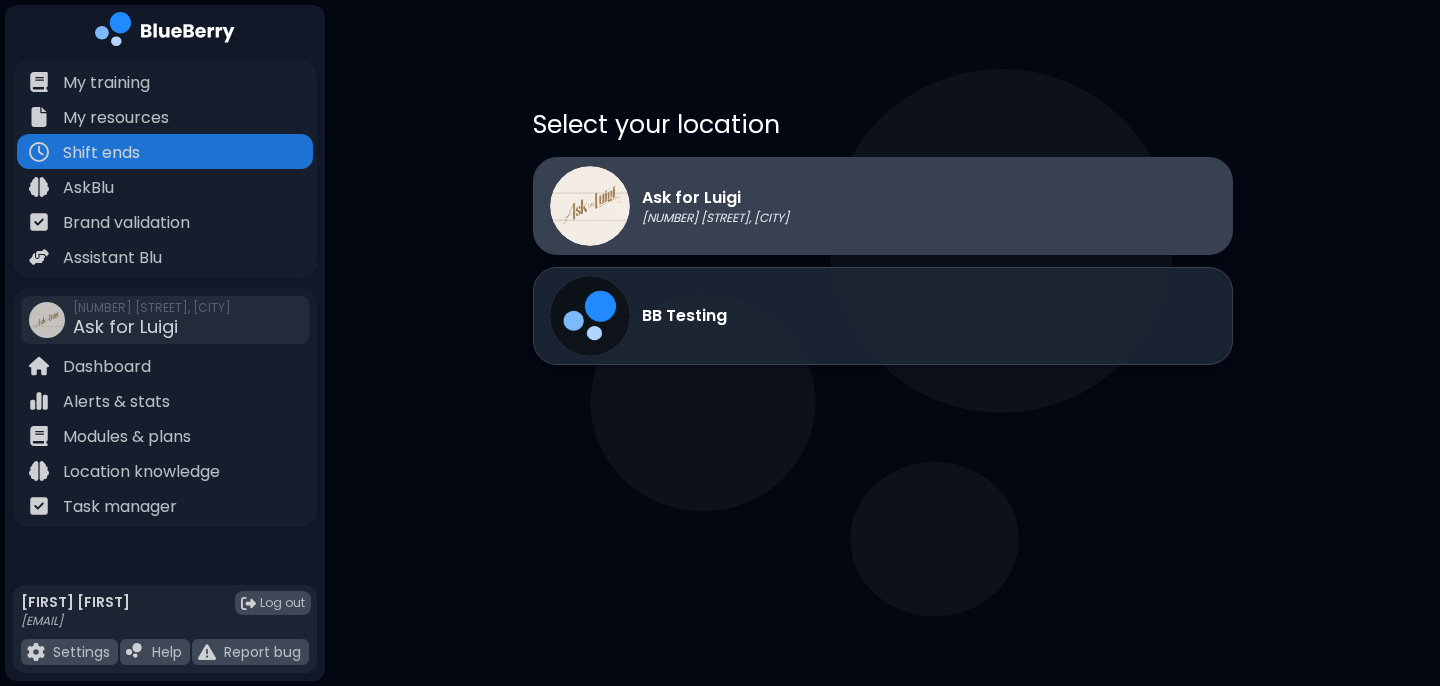 click on "Ask for Luigi" at bounding box center (715, 198) 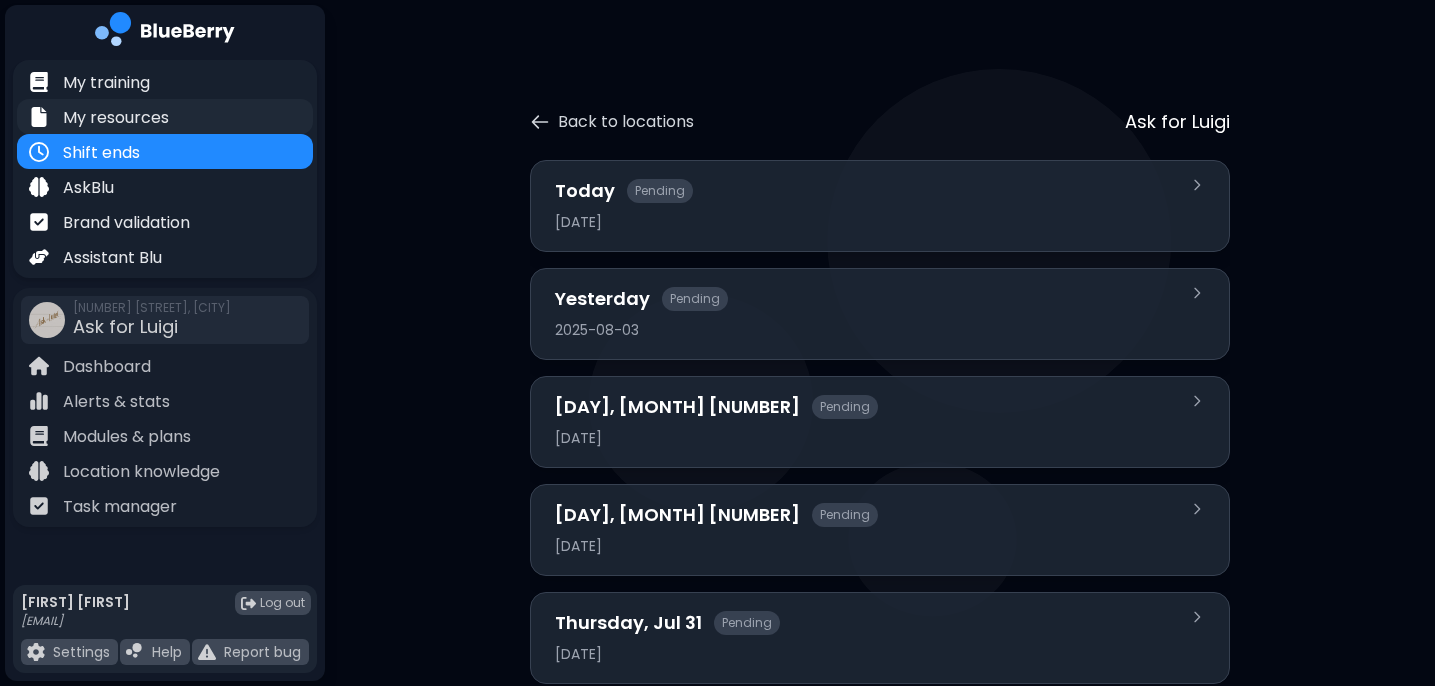 click on "My resources" at bounding box center [116, 118] 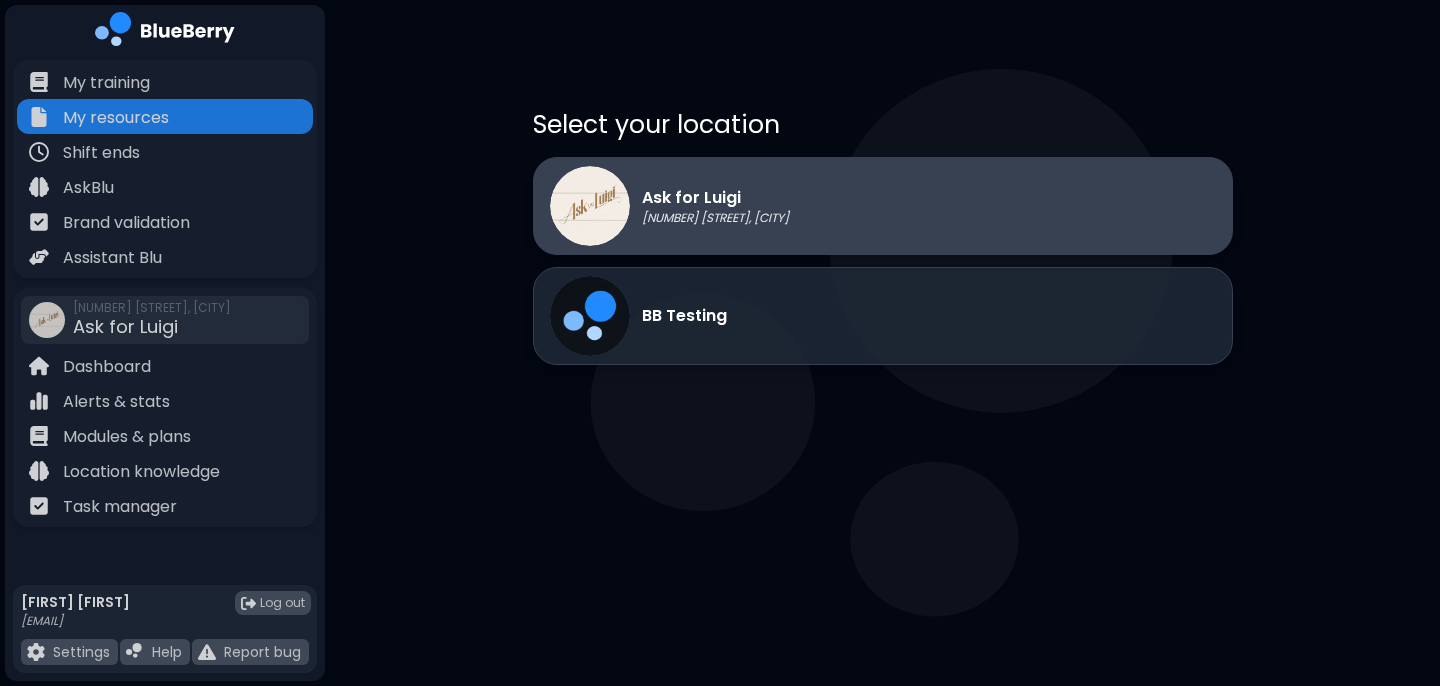 click on "[NUMBER] [STREET], [CITY]" at bounding box center (715, 218) 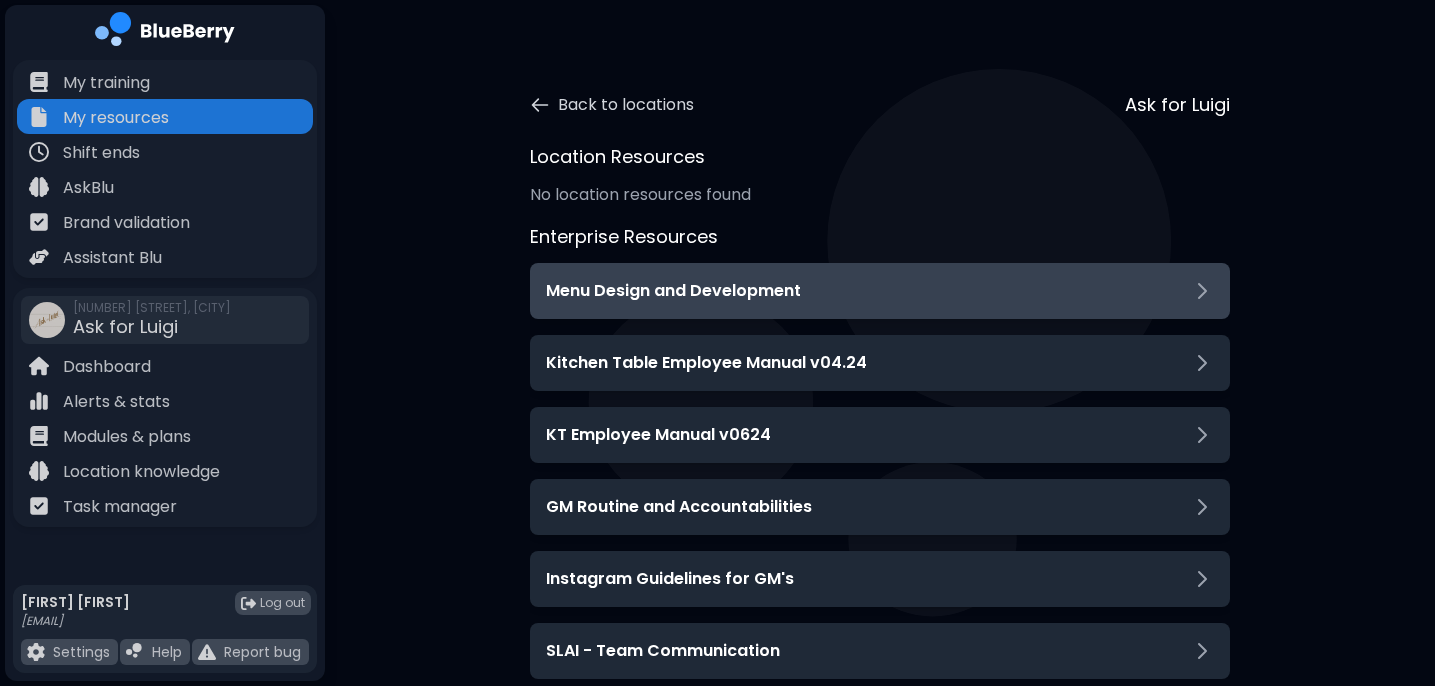 scroll, scrollTop: 58, scrollLeft: 0, axis: vertical 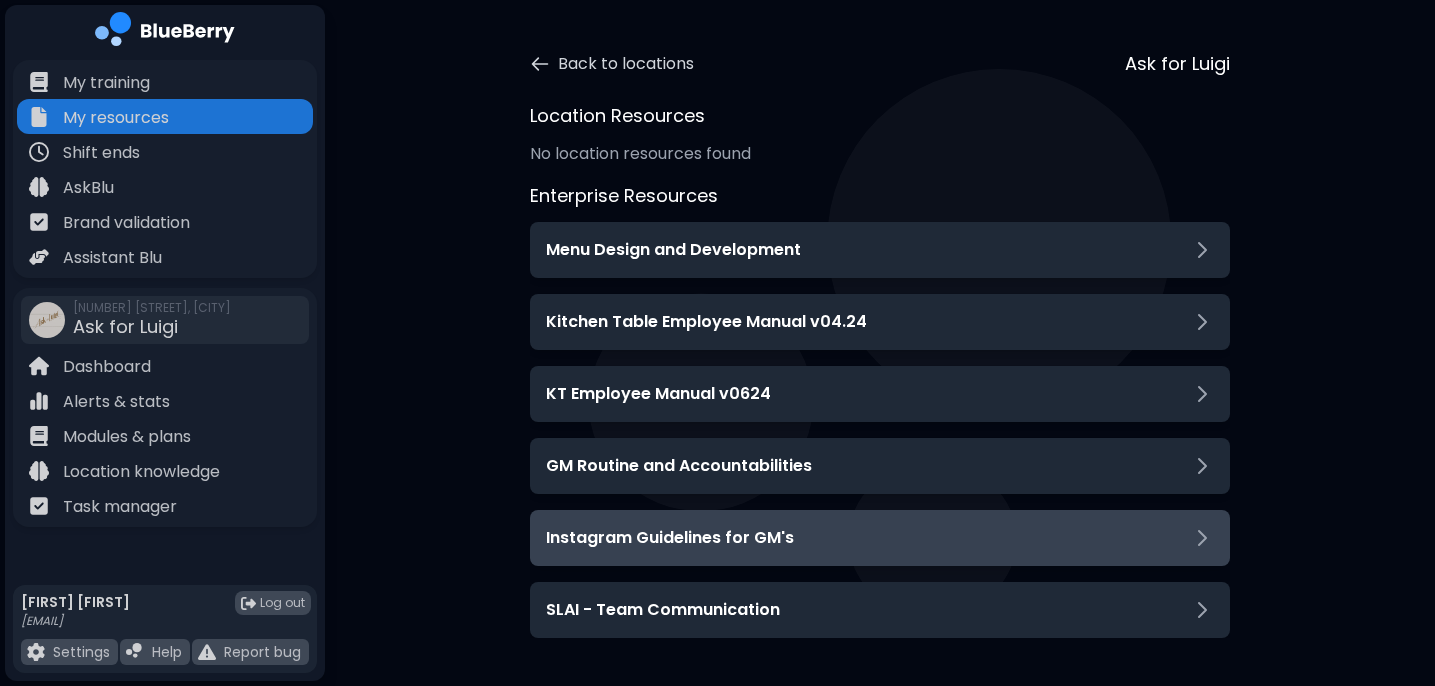 click 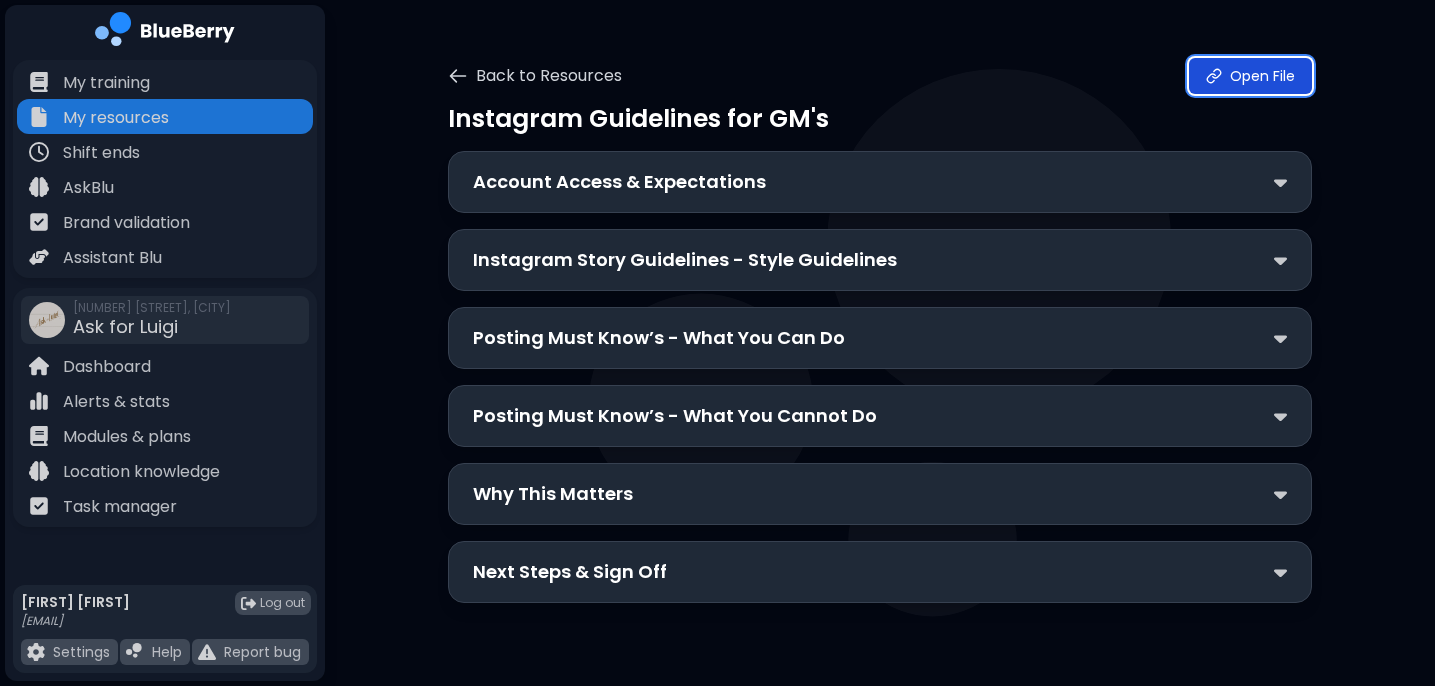 click on "Open File" at bounding box center (1250, 76) 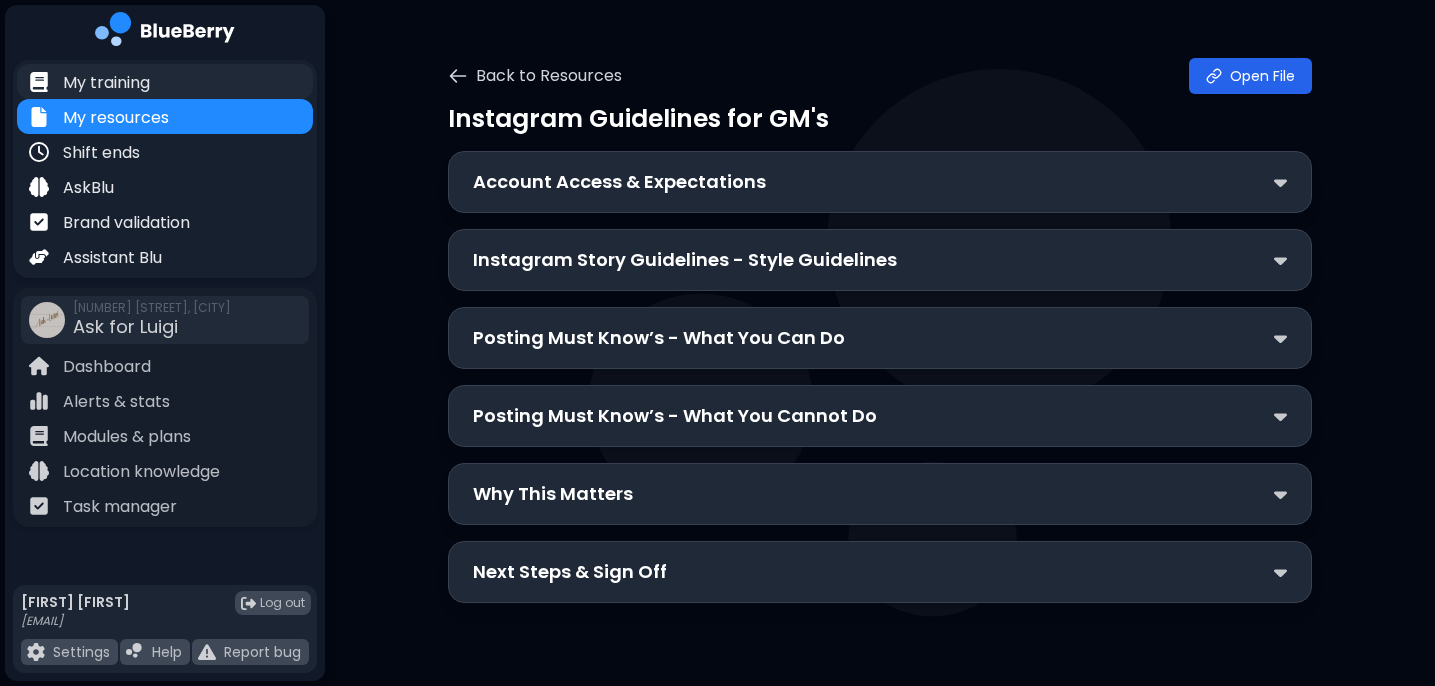 click on "My training" at bounding box center [106, 83] 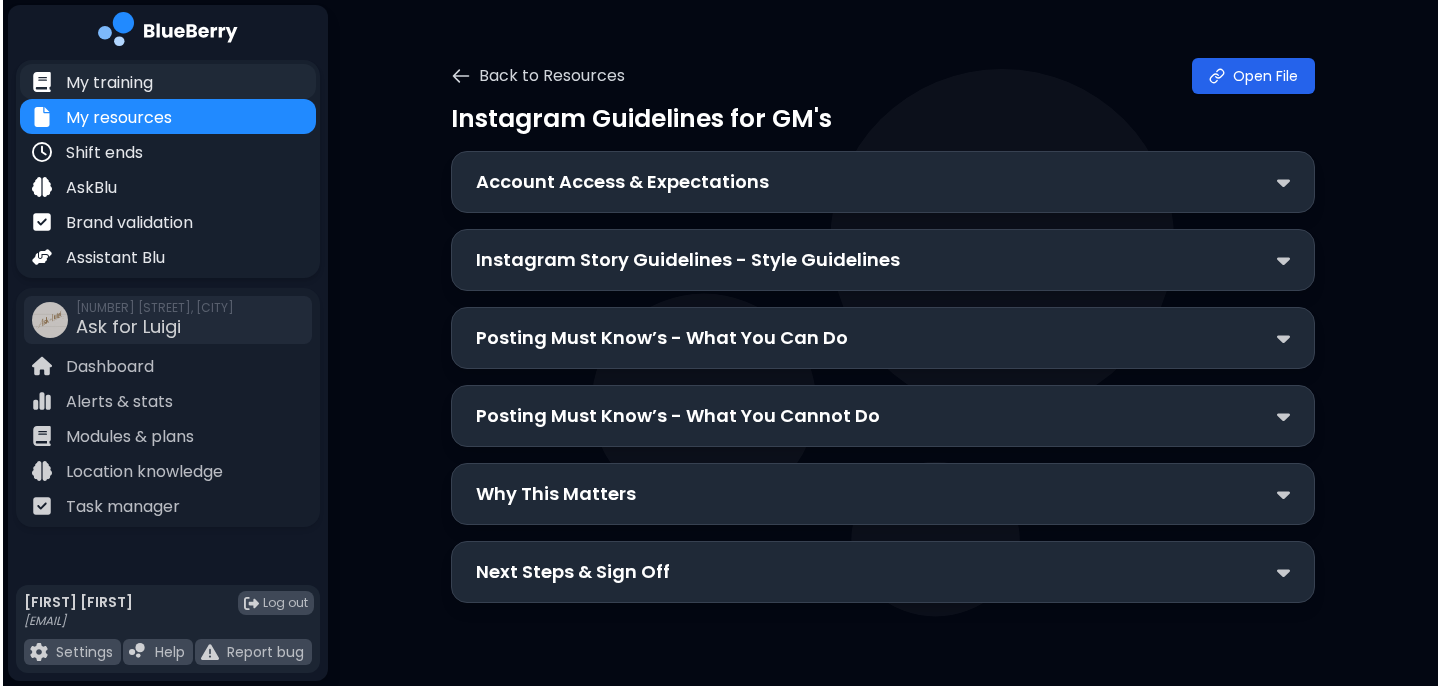 scroll, scrollTop: 0, scrollLeft: 0, axis: both 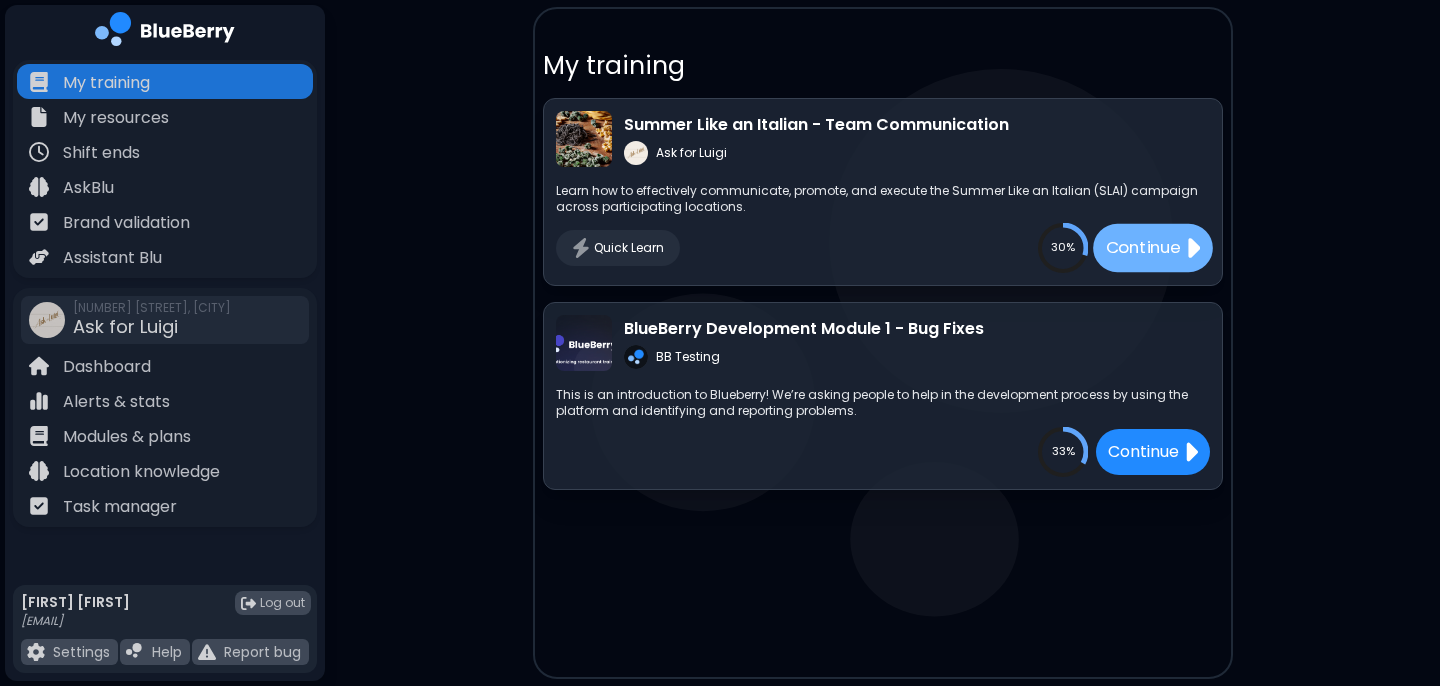 click on "Continue" at bounding box center (1142, 247) 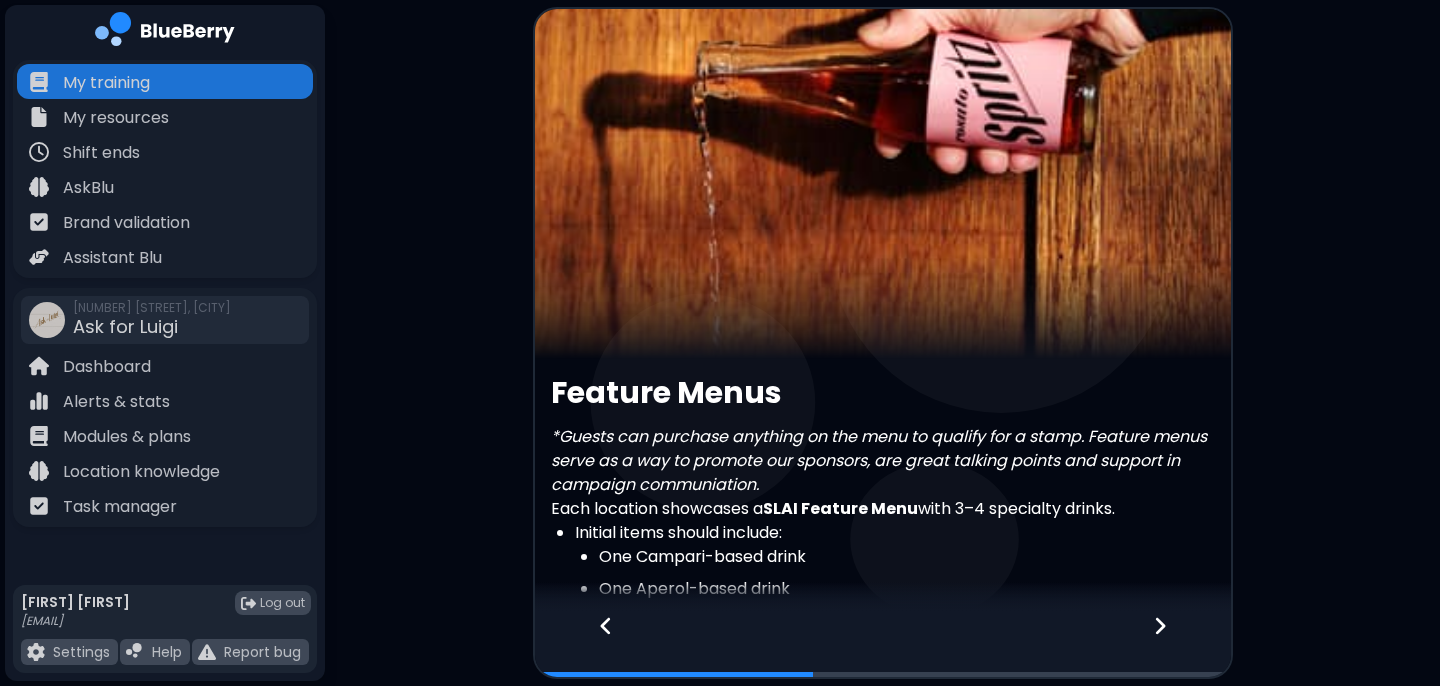 click at bounding box center (1172, 644) 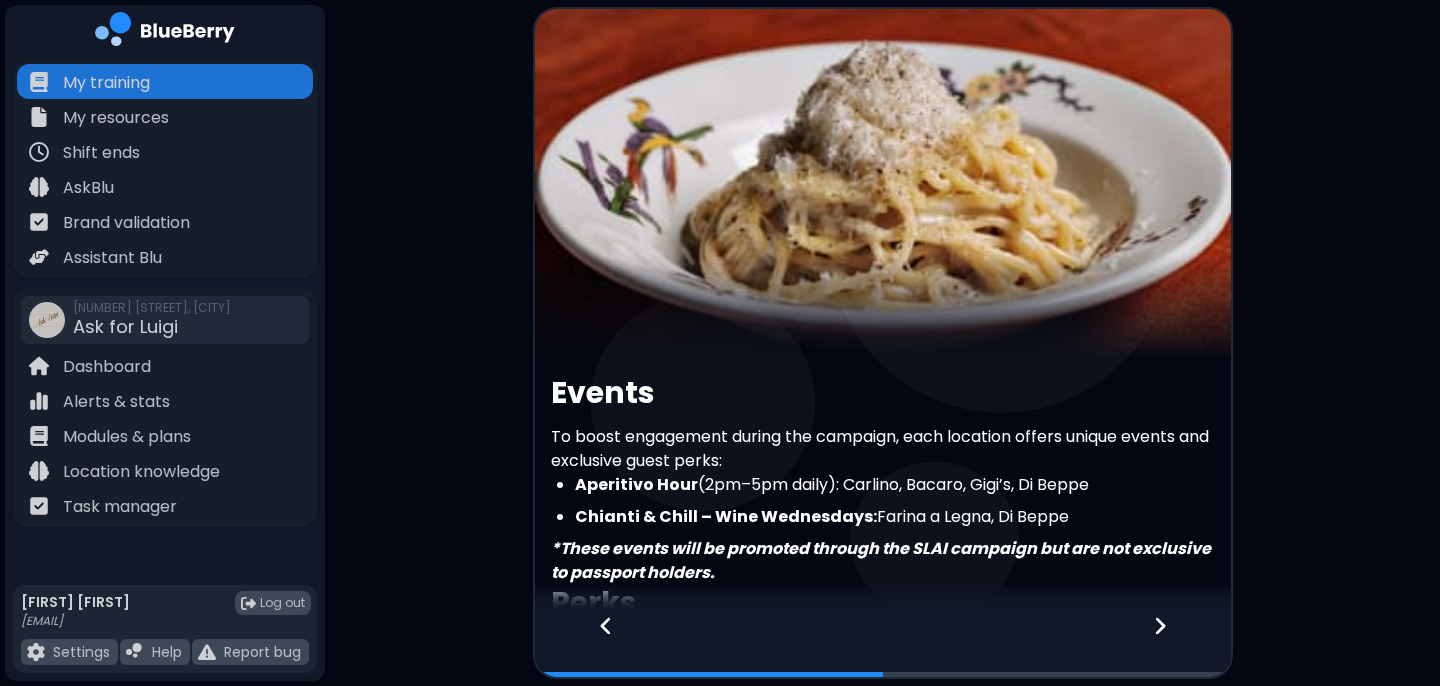click 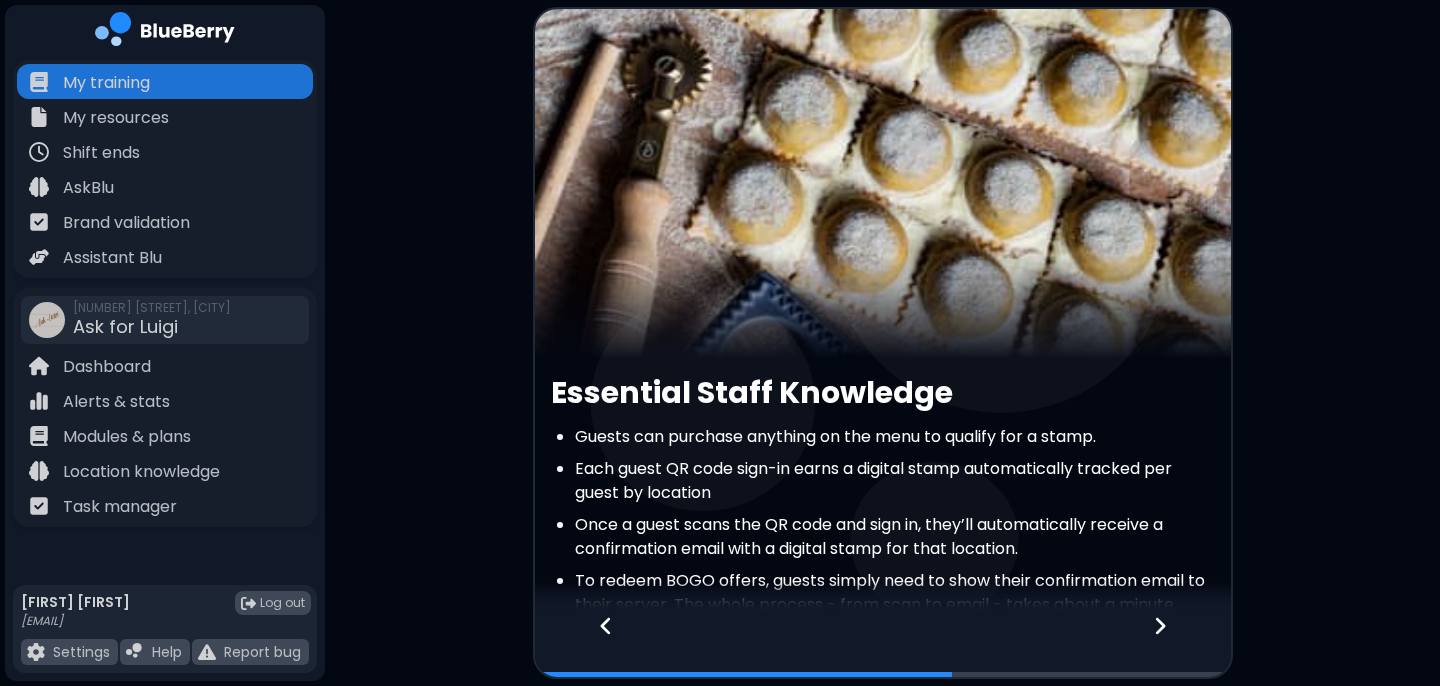 click at bounding box center (883, 597) 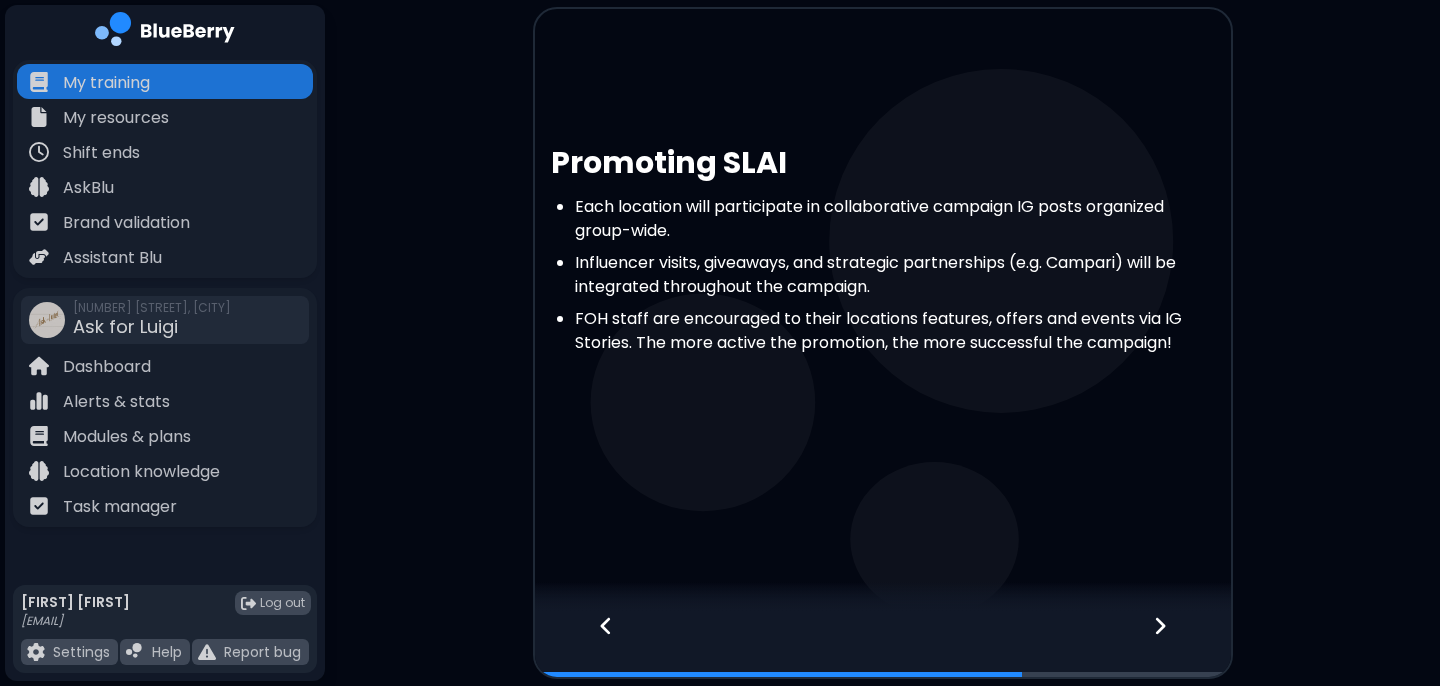 click 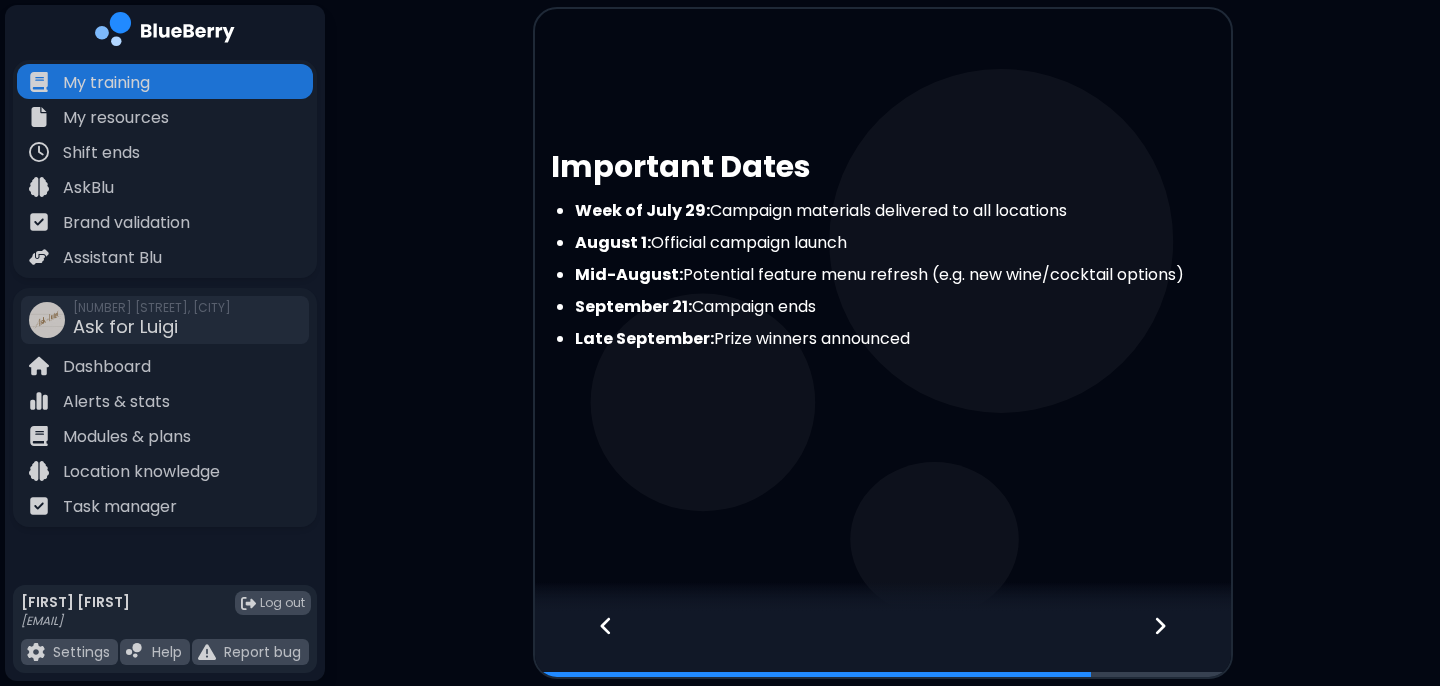 click 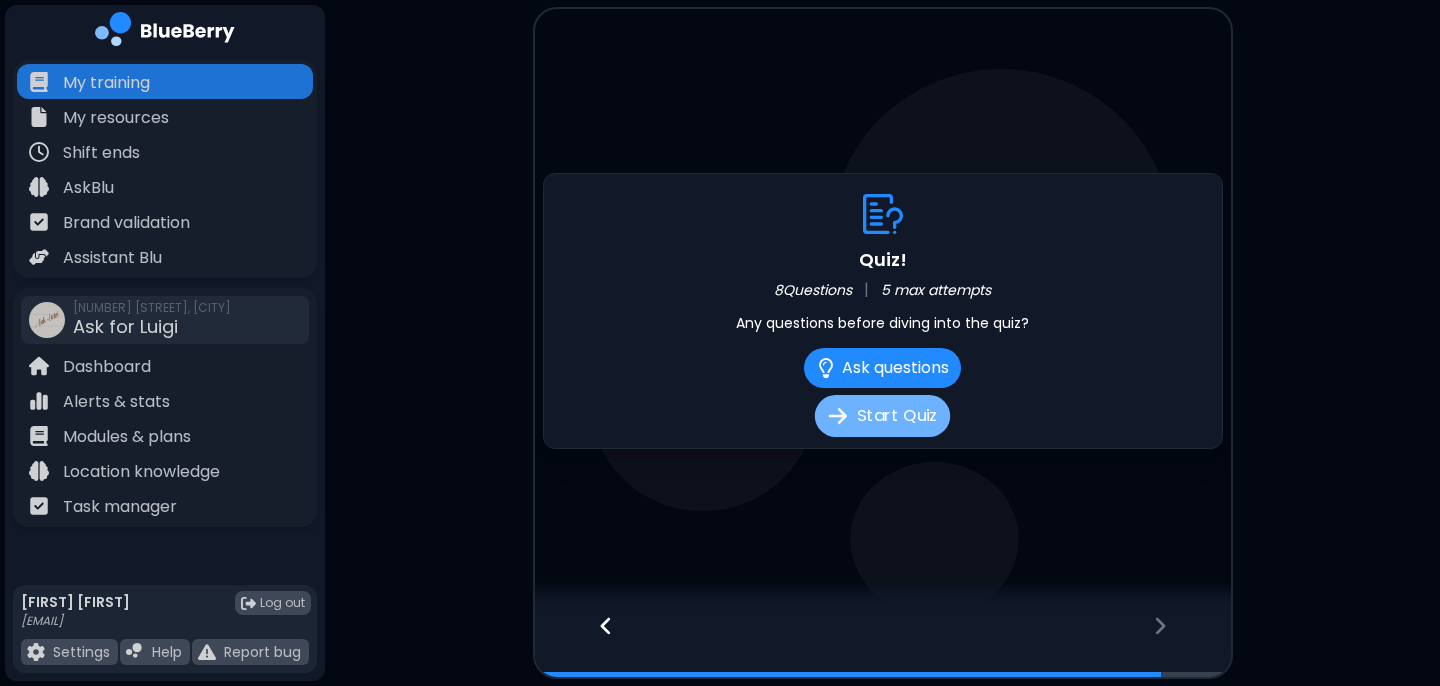 click on "Start Quiz" at bounding box center (882, 416) 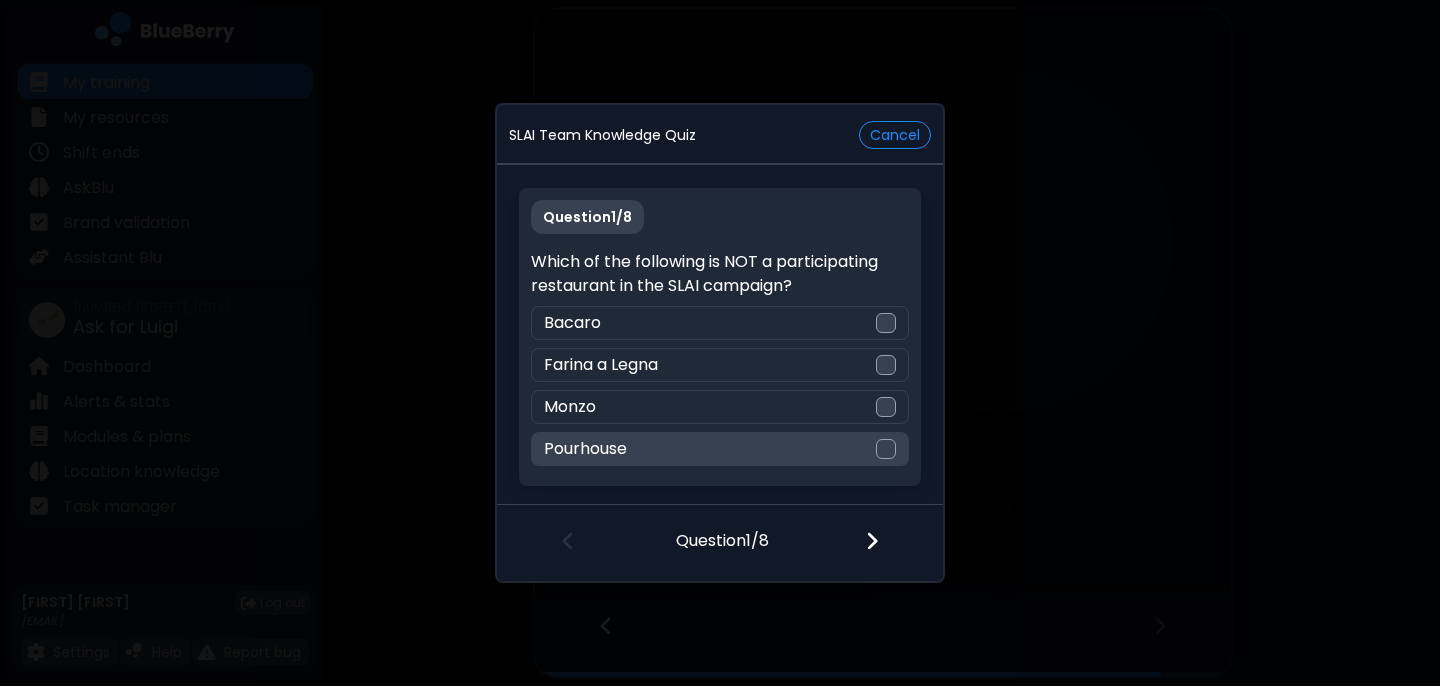 click at bounding box center (886, 449) 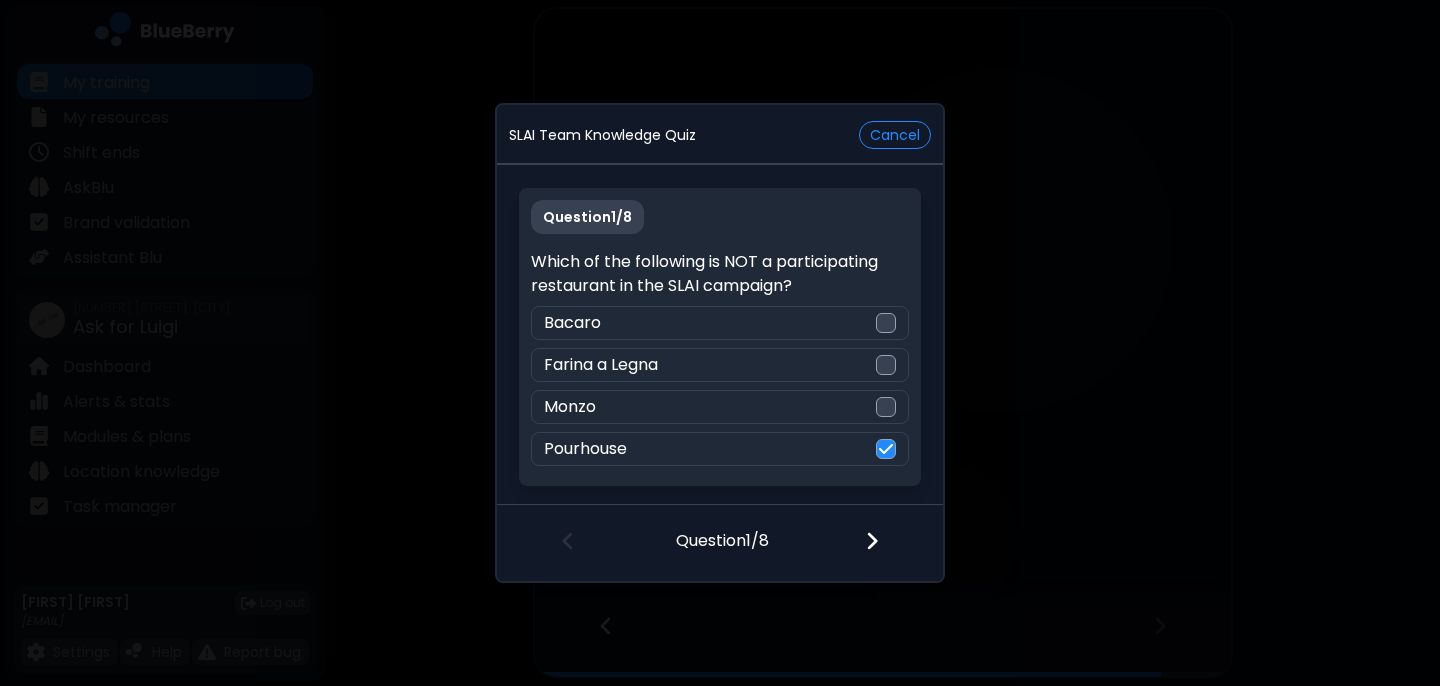 click at bounding box center (872, 541) 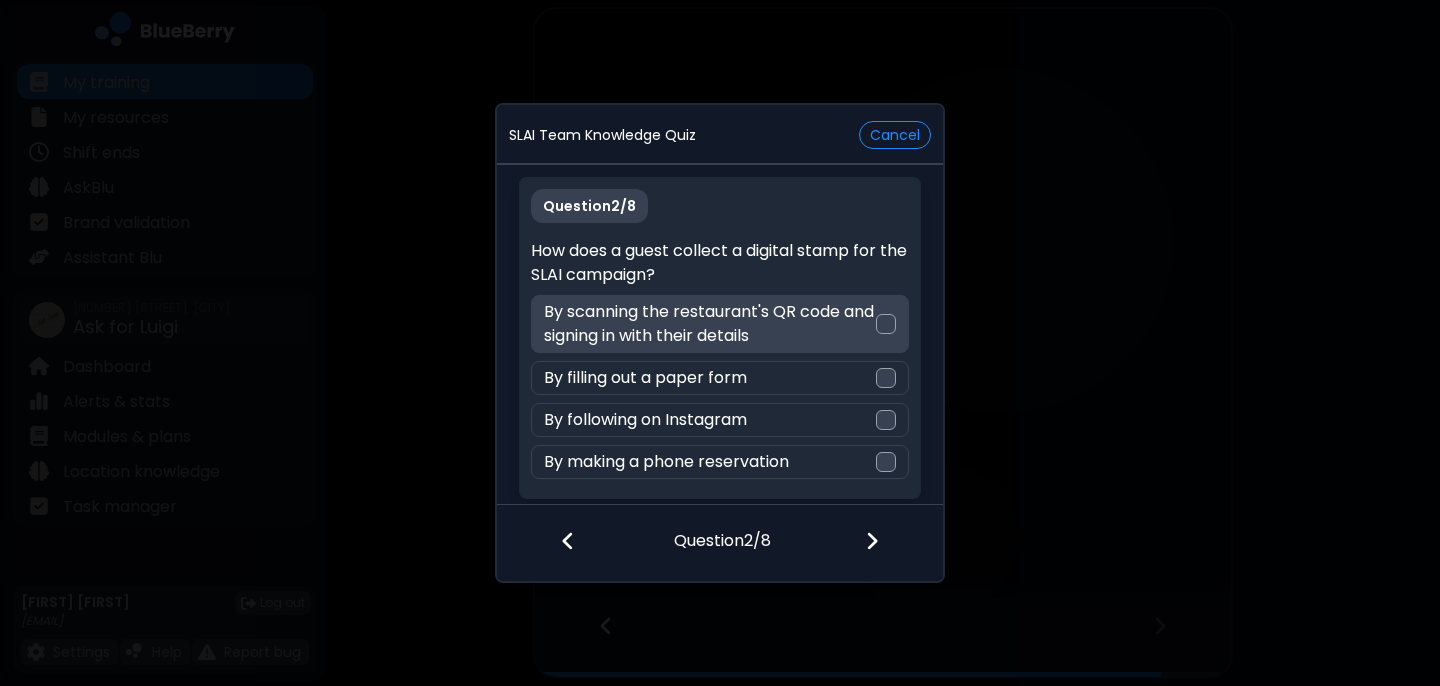click at bounding box center [886, 324] 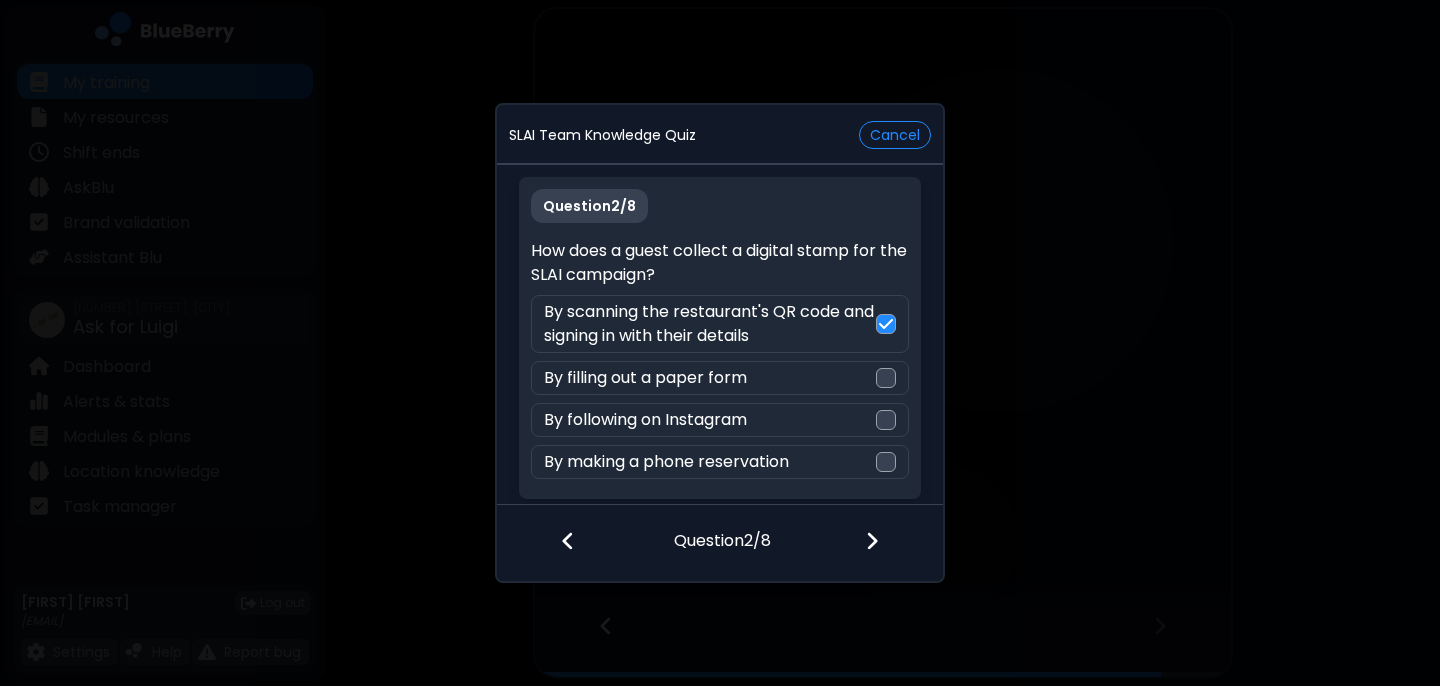 click at bounding box center [872, 541] 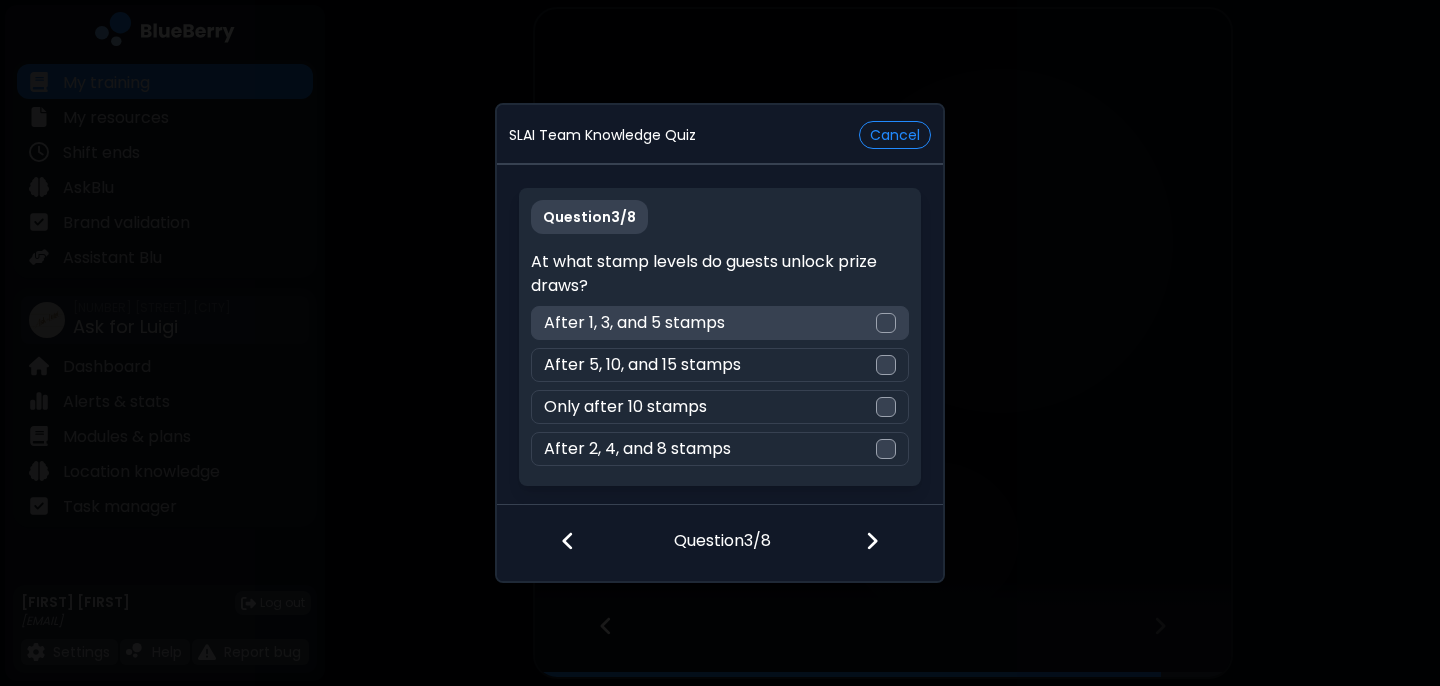 click at bounding box center [886, 323] 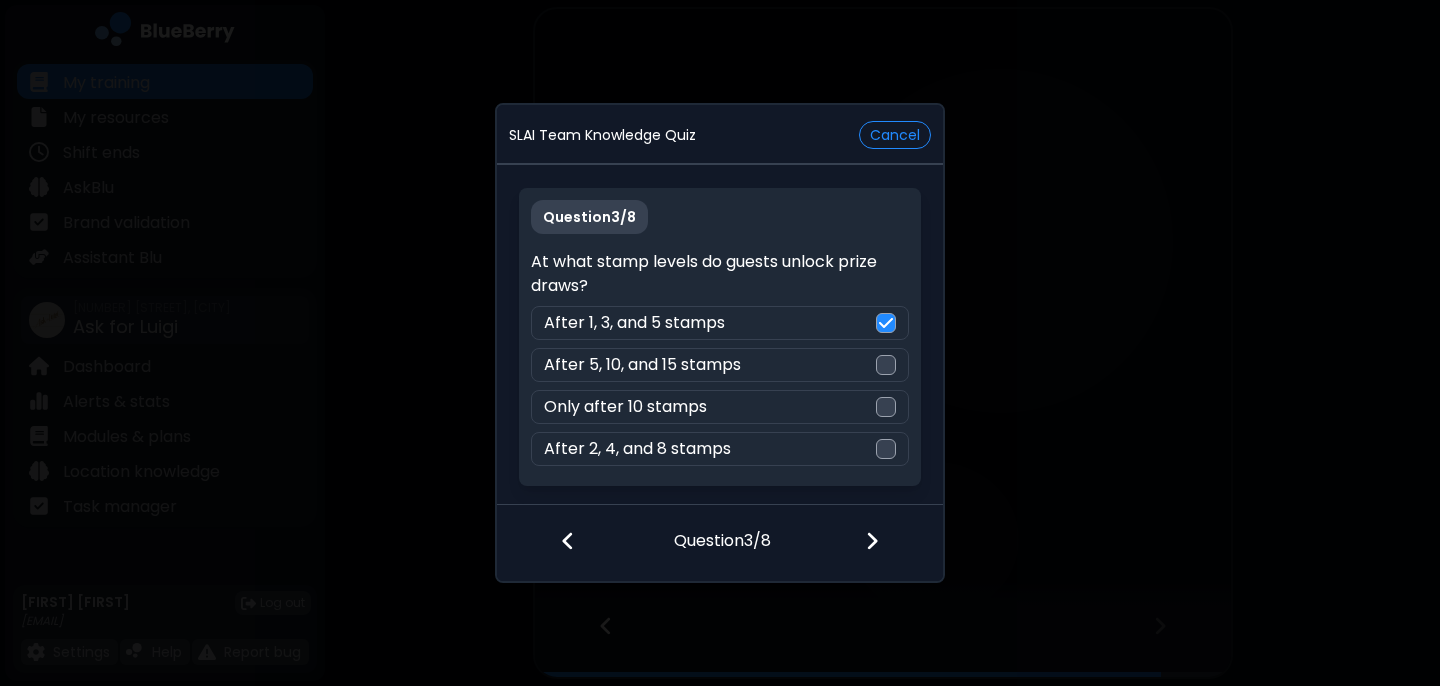 click at bounding box center (872, 541) 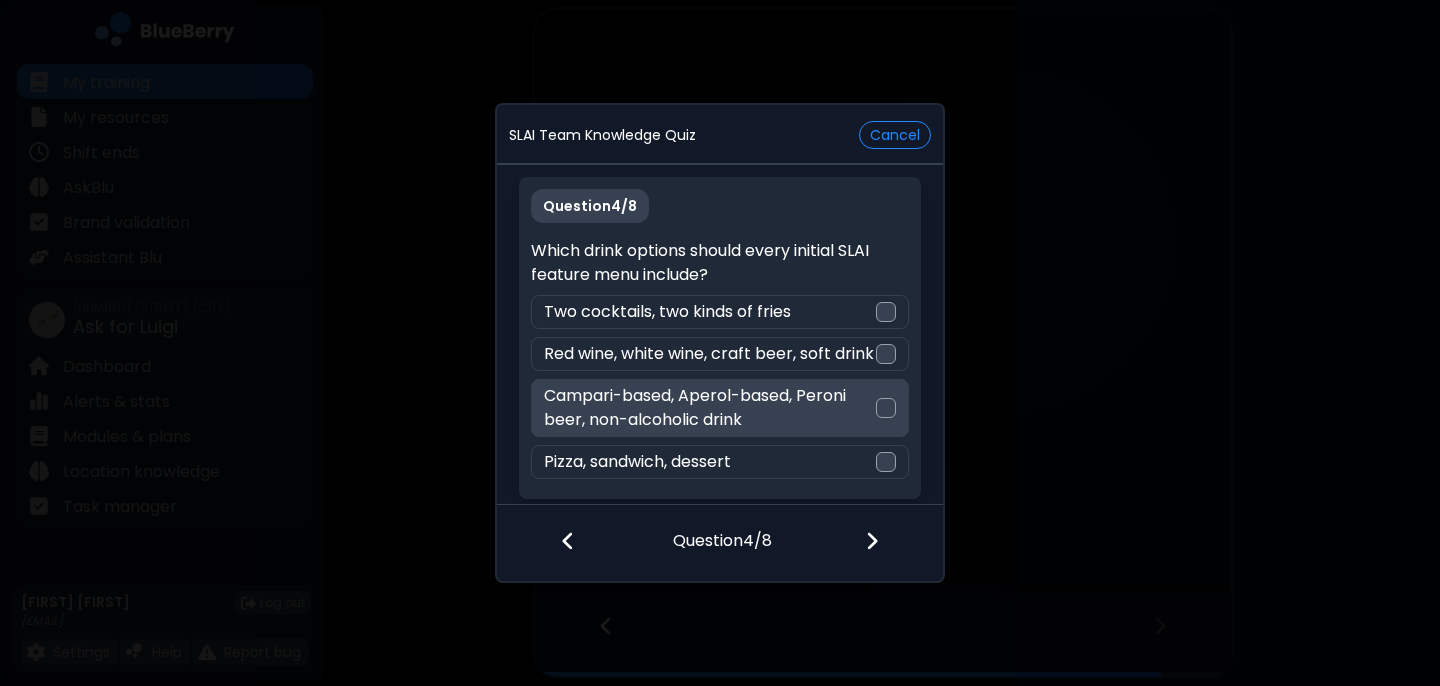 click at bounding box center (886, 408) 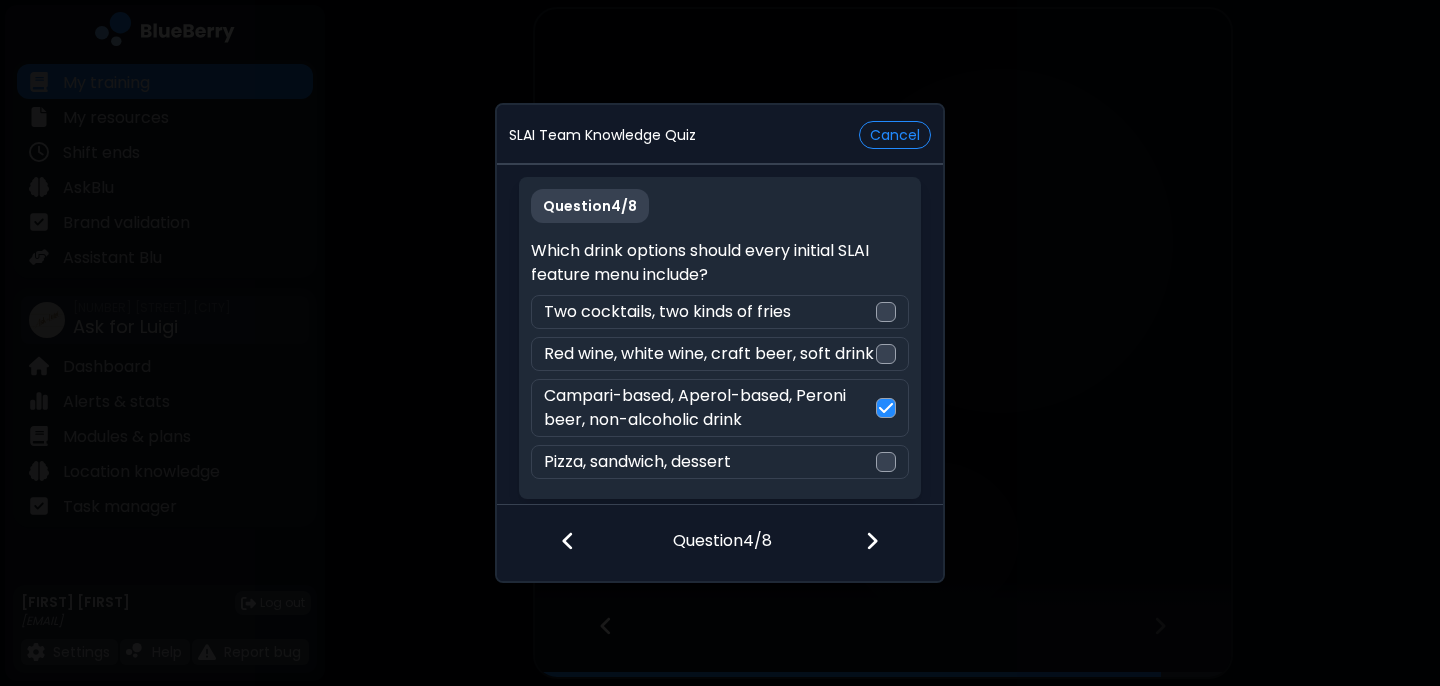 click at bounding box center [872, 541] 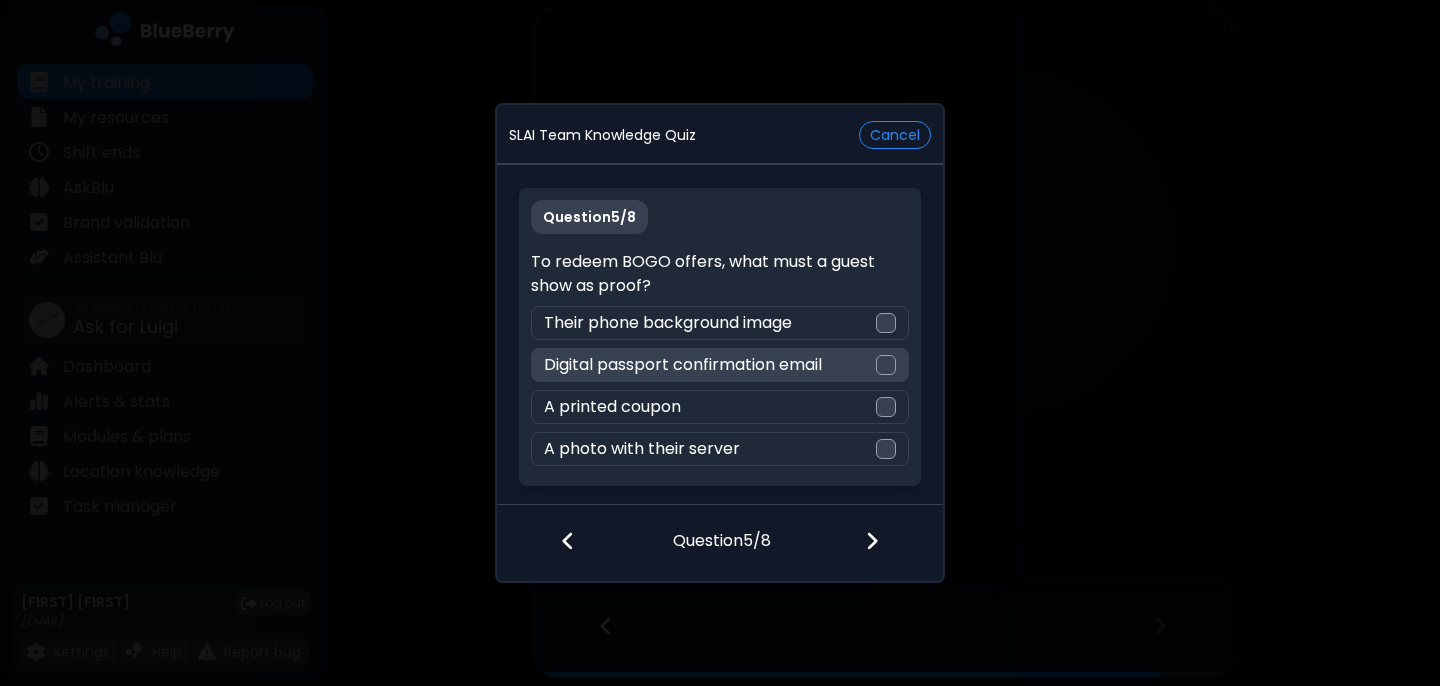 click at bounding box center (886, 365) 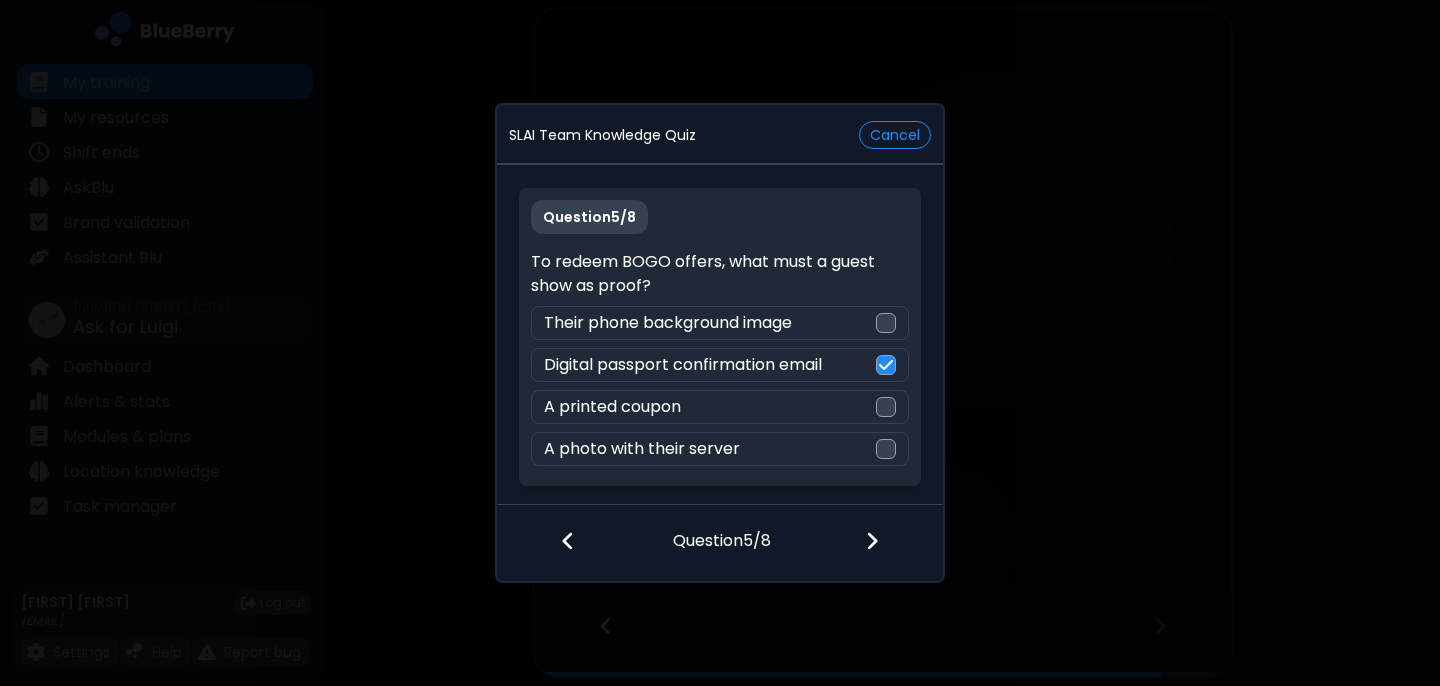 click at bounding box center [872, 541] 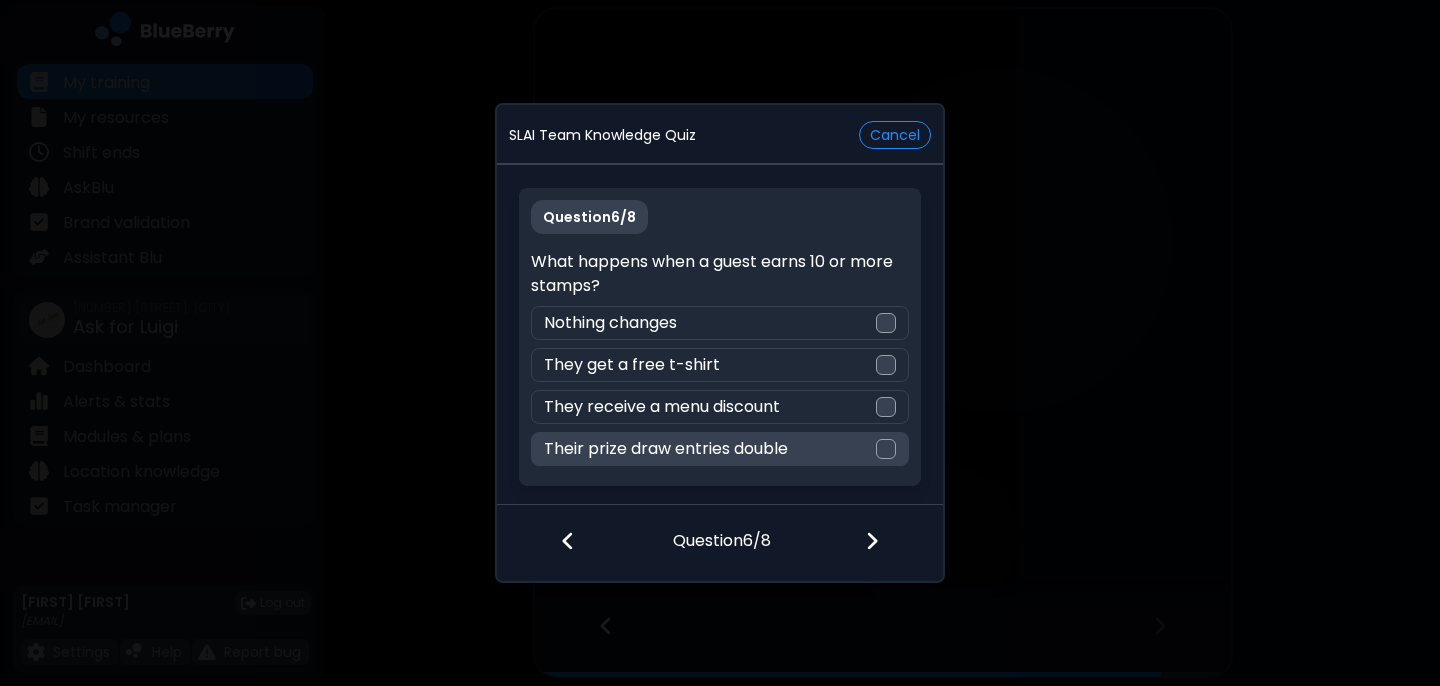 click at bounding box center [886, 449] 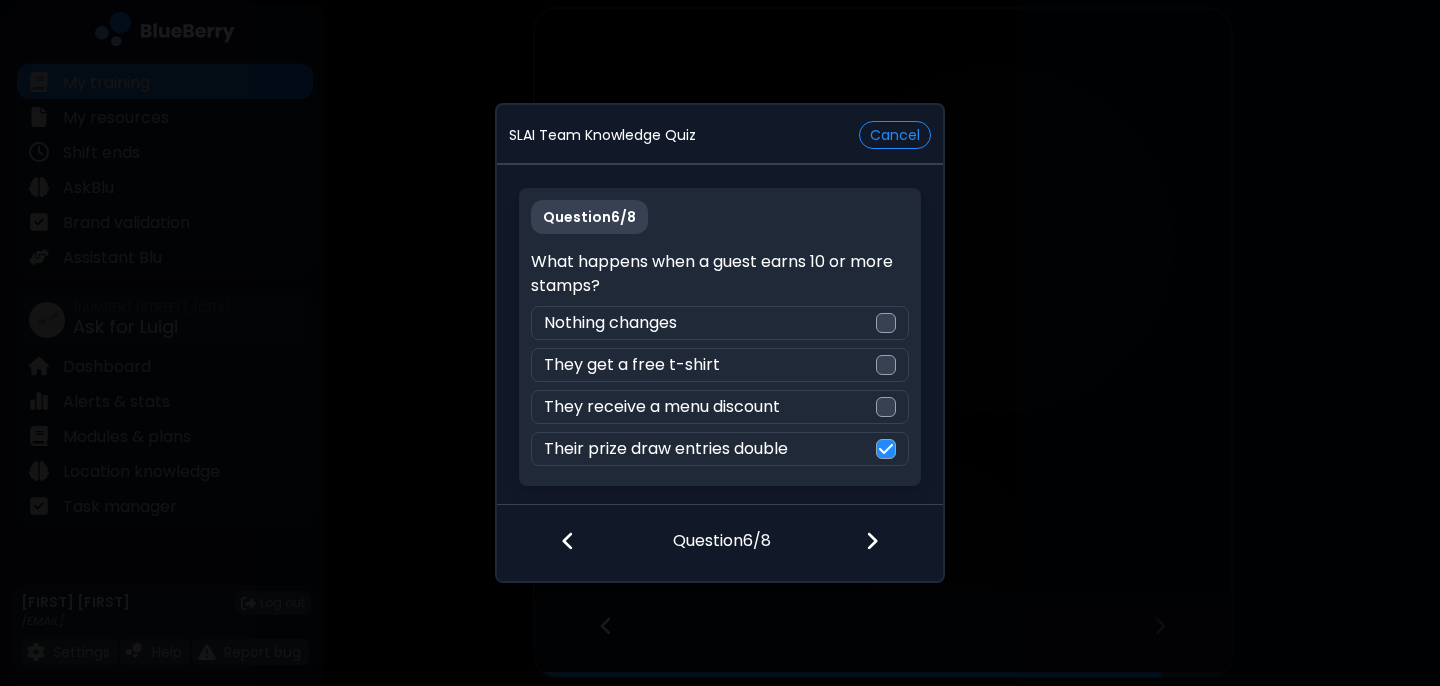 click at bounding box center [872, 541] 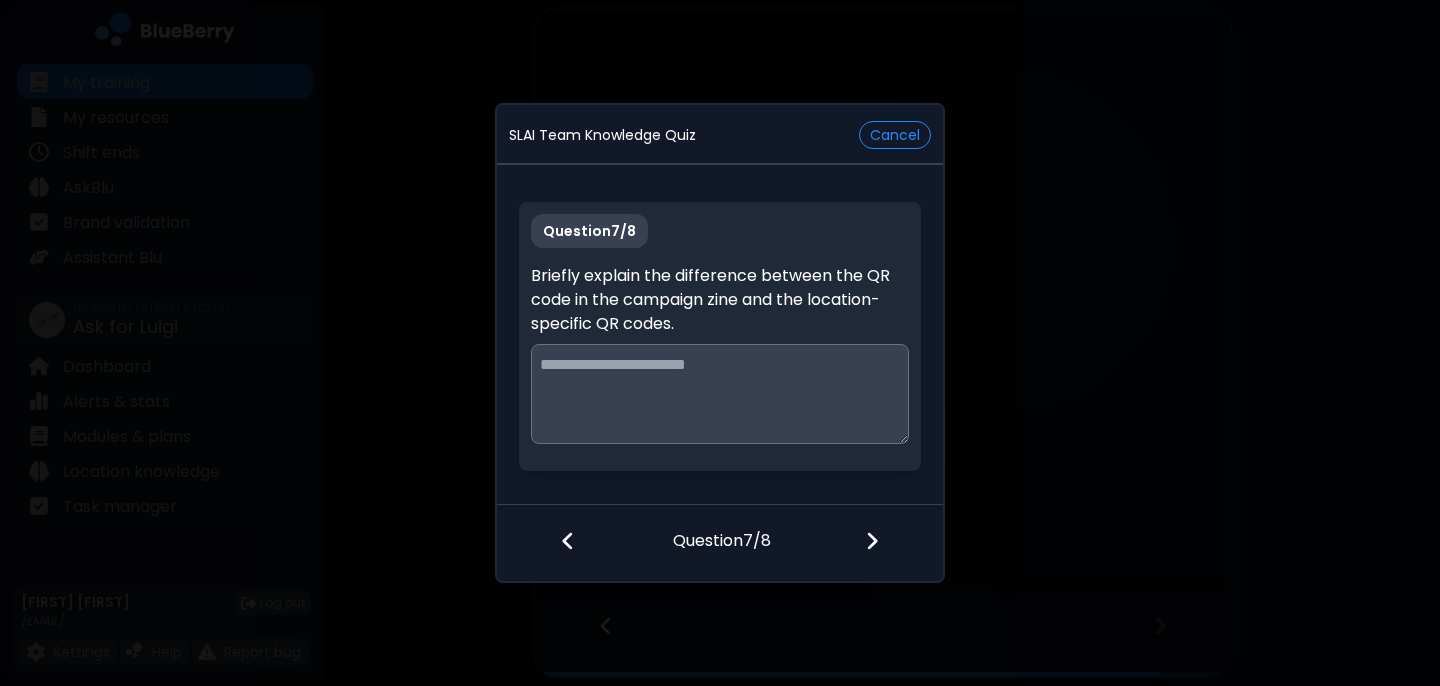 click at bounding box center (719, 394) 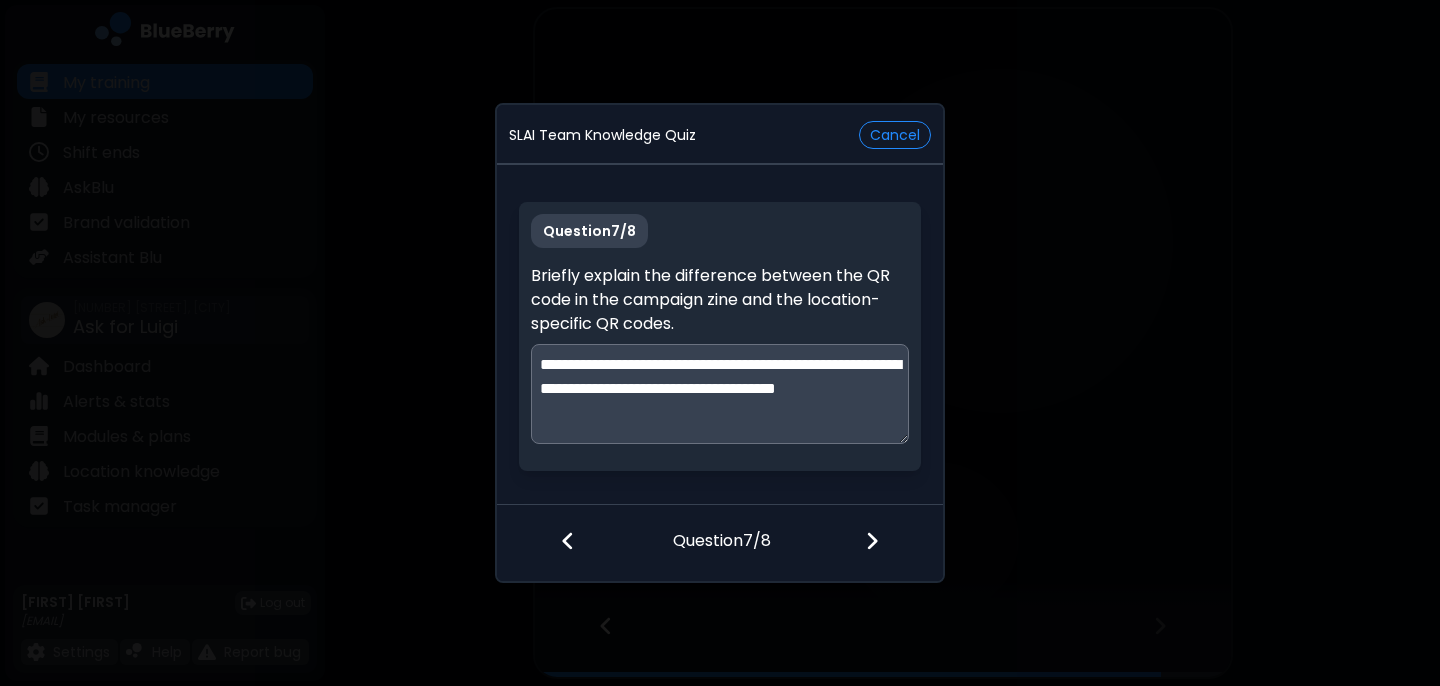 type on "**********" 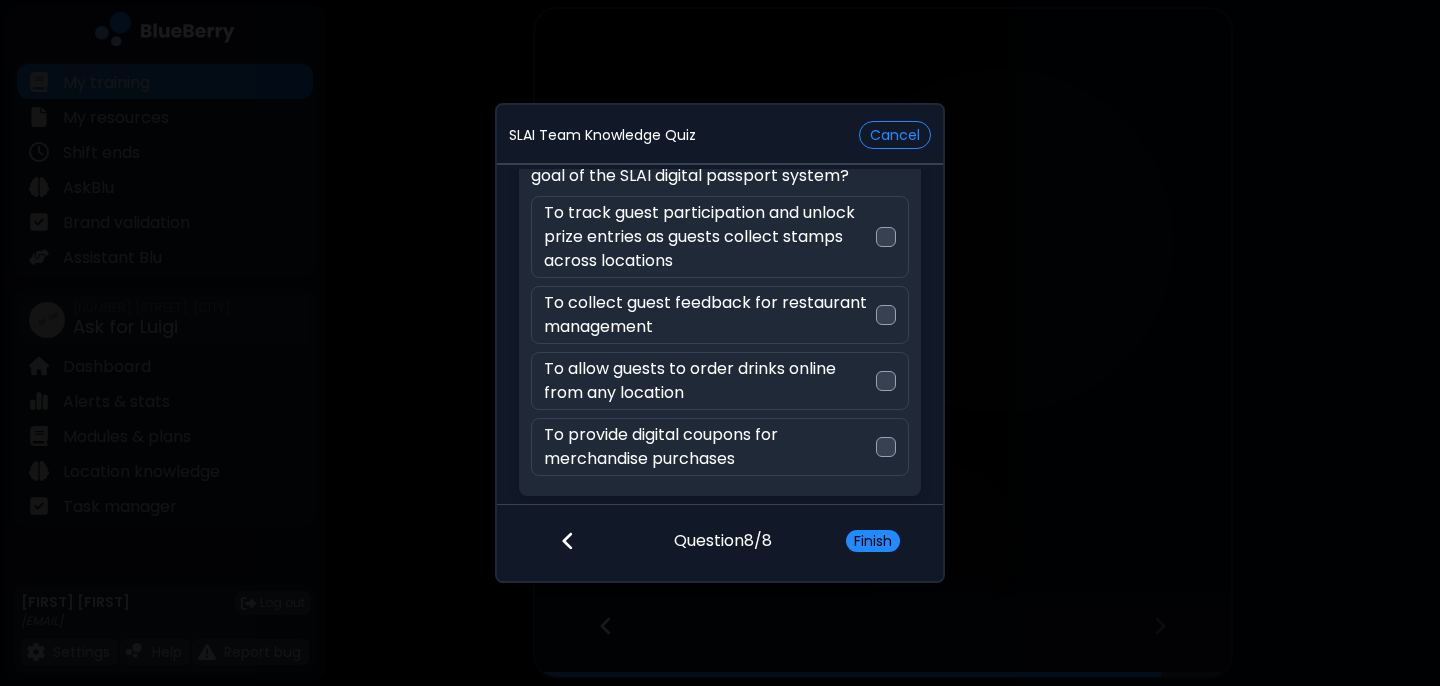 scroll, scrollTop: 0, scrollLeft: 0, axis: both 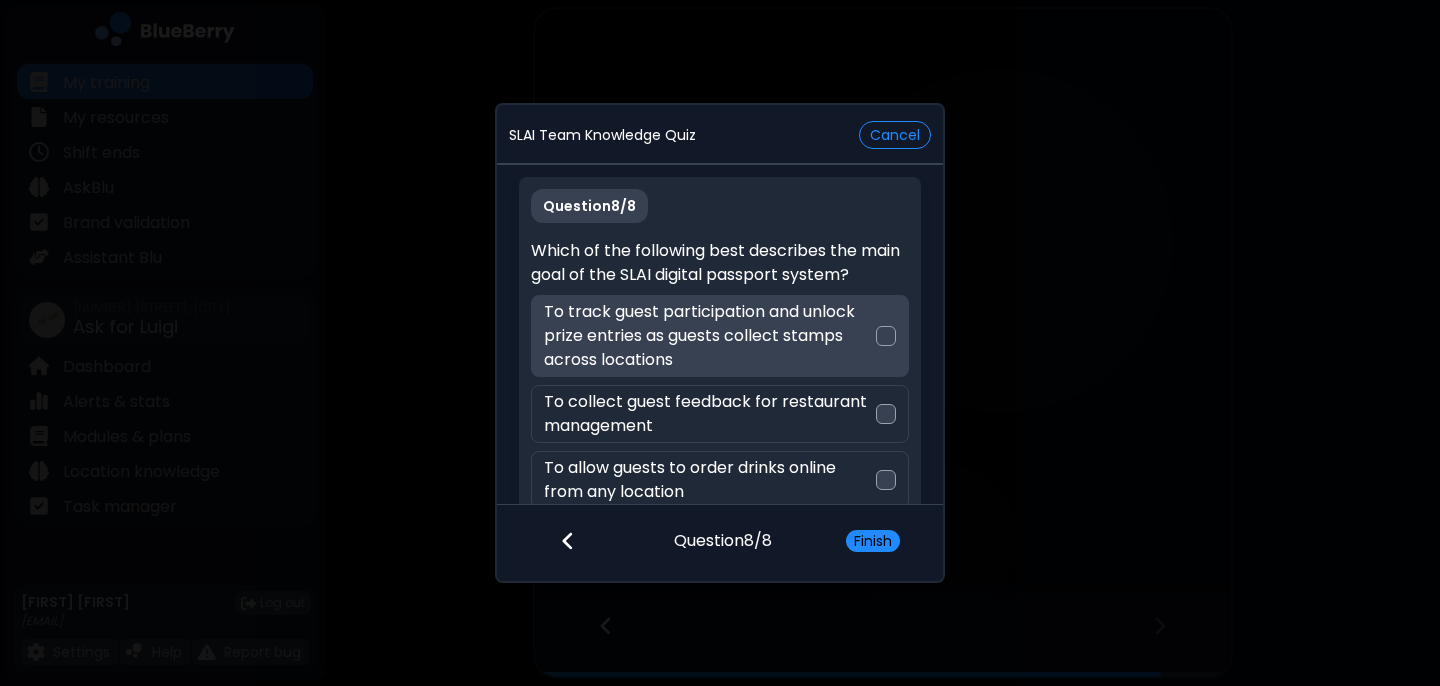 click at bounding box center (886, 336) 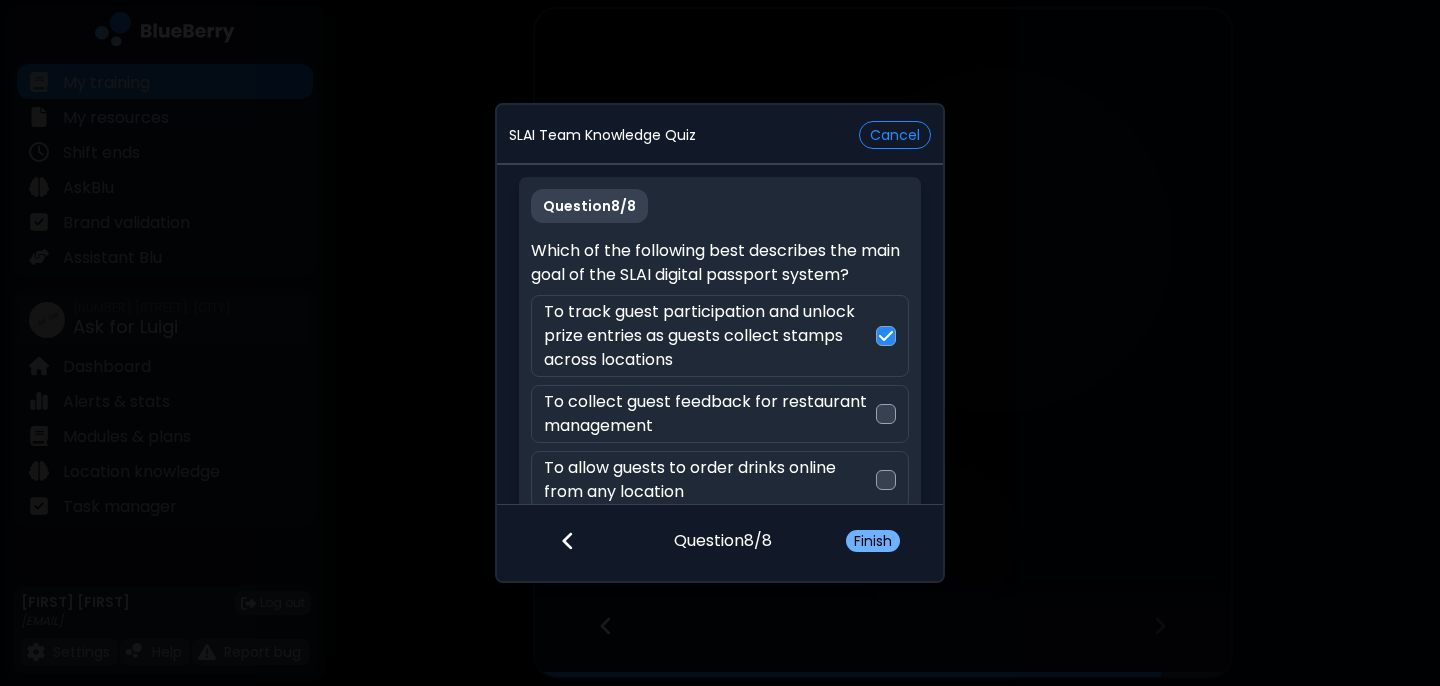 click on "Finish" at bounding box center (873, 541) 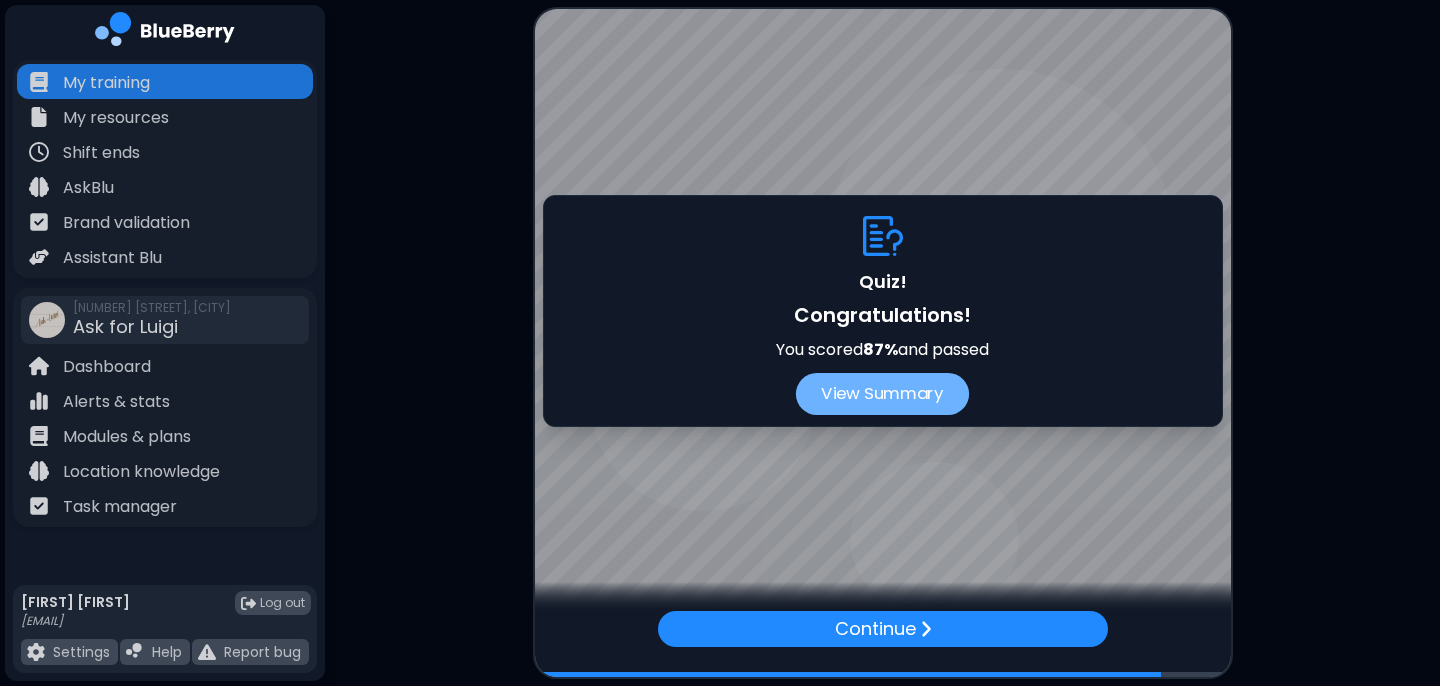click on "View Summary" at bounding box center (882, 394) 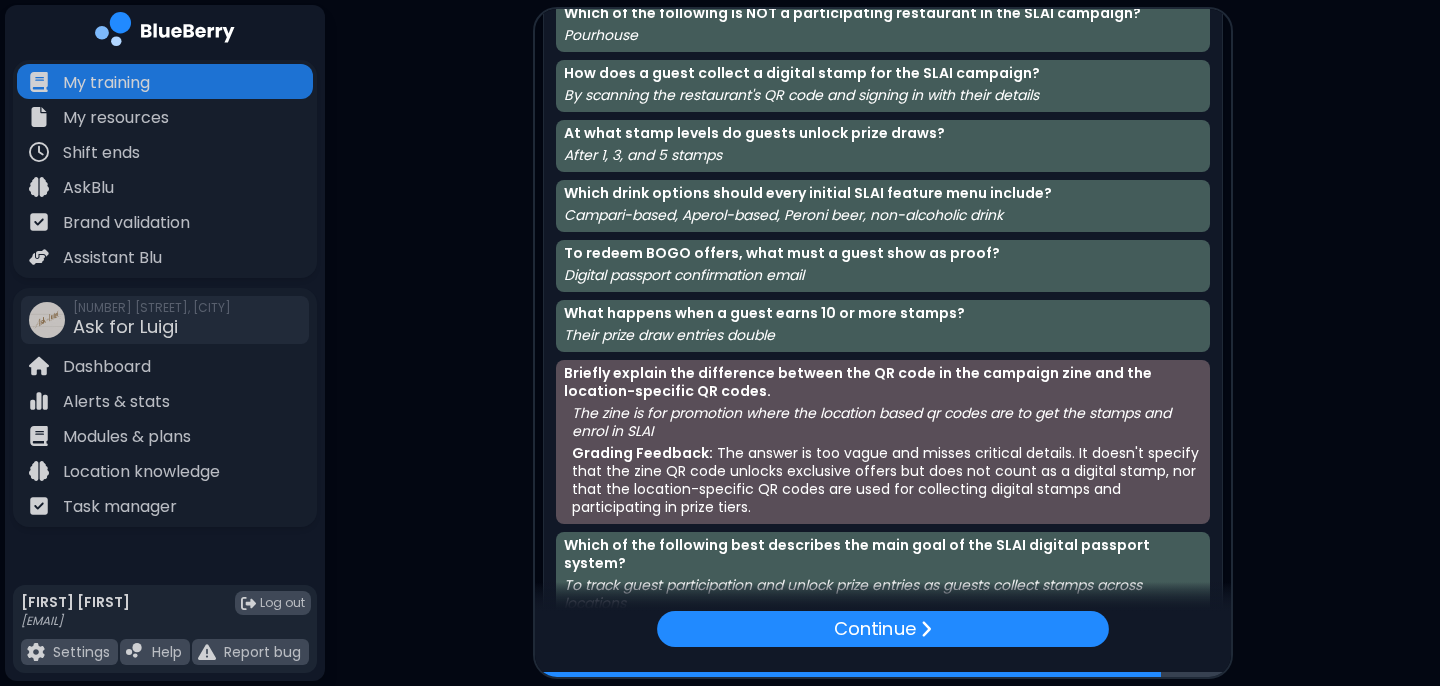 scroll, scrollTop: 81, scrollLeft: 0, axis: vertical 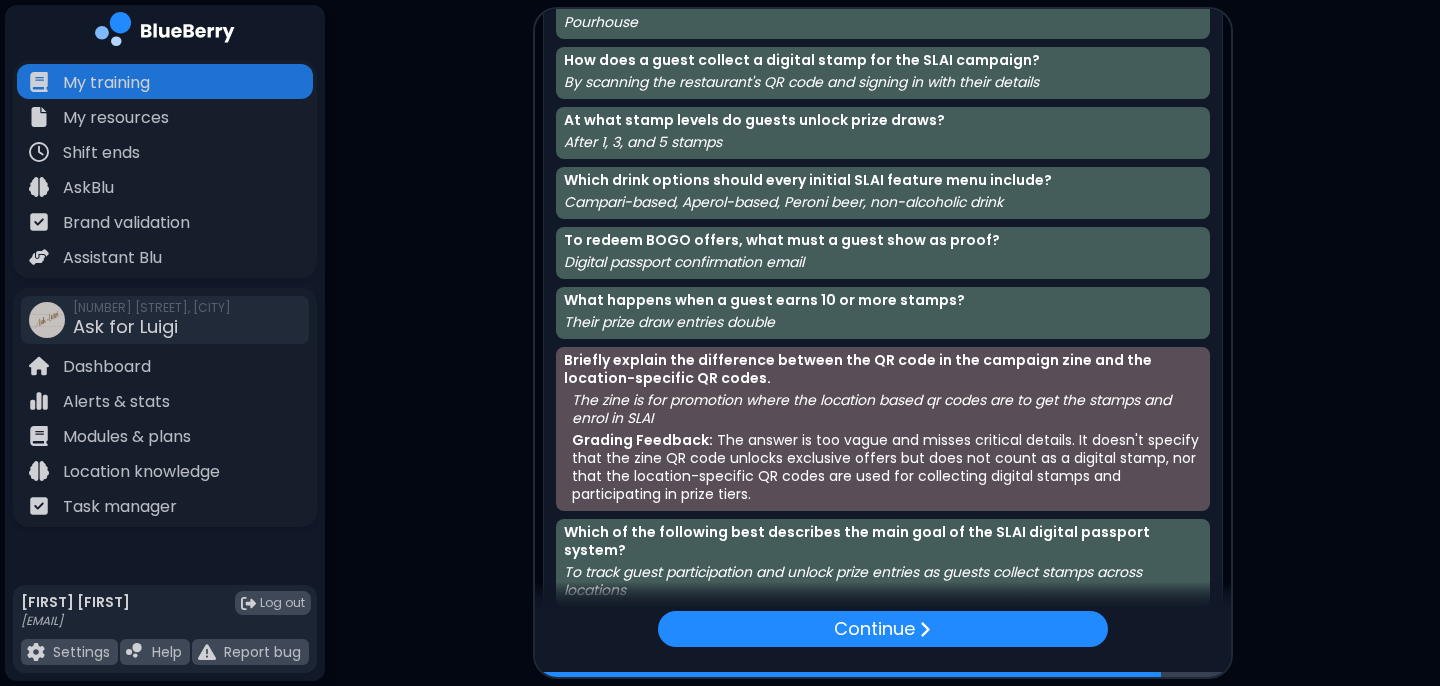 click on "Continue" at bounding box center [874, 629] 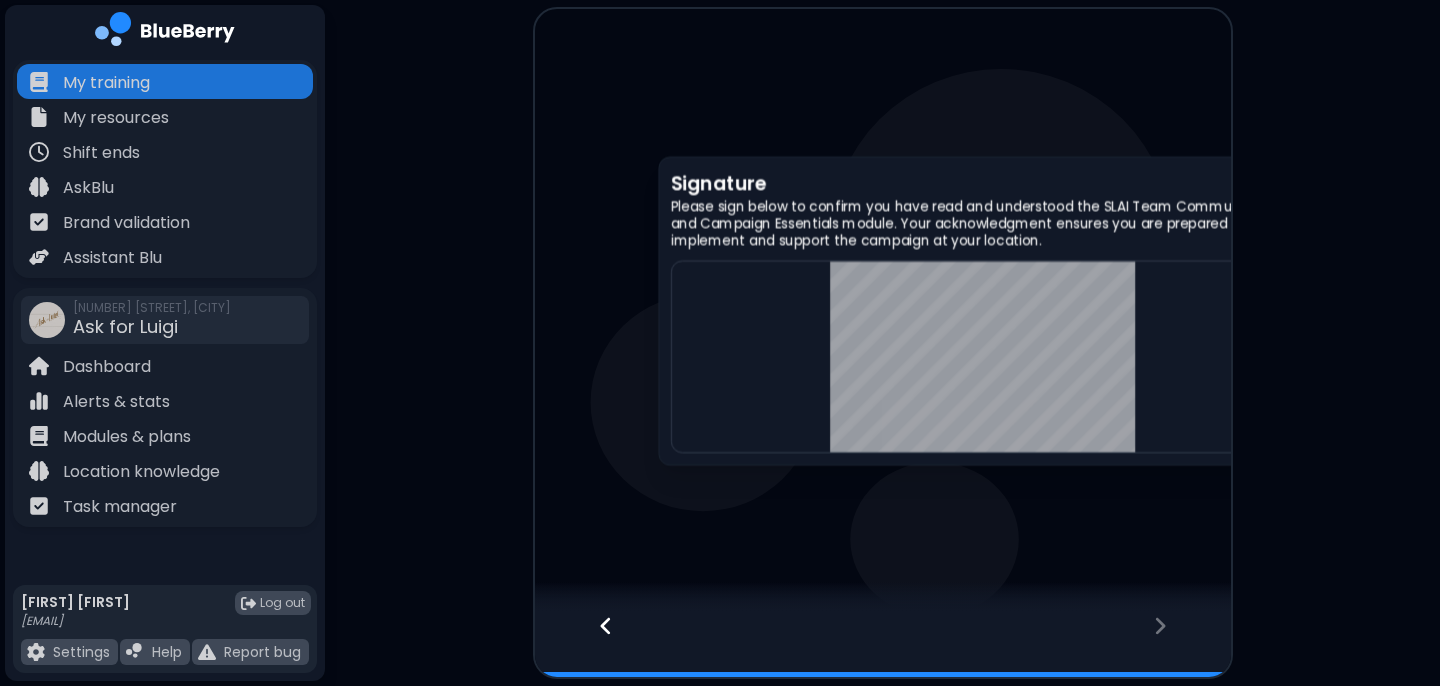 scroll, scrollTop: 0, scrollLeft: 0, axis: both 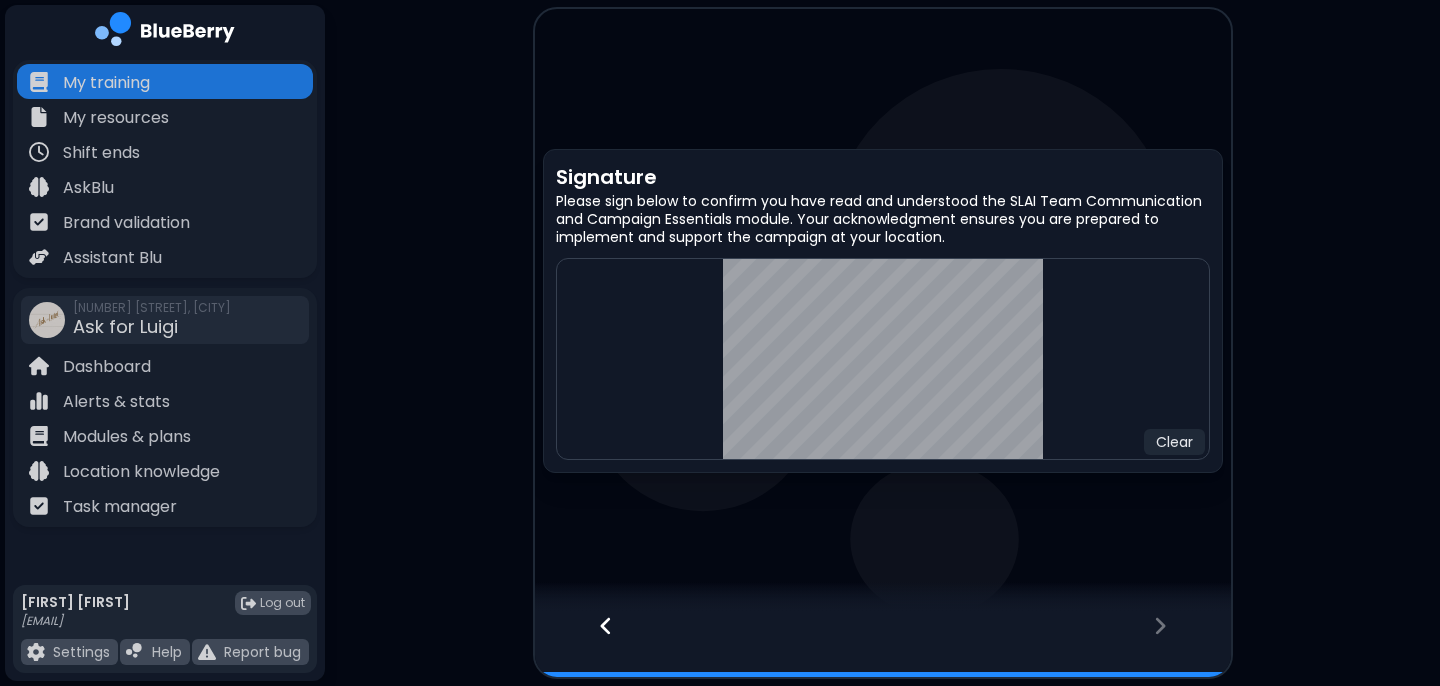 click on "Clear" at bounding box center [883, 359] 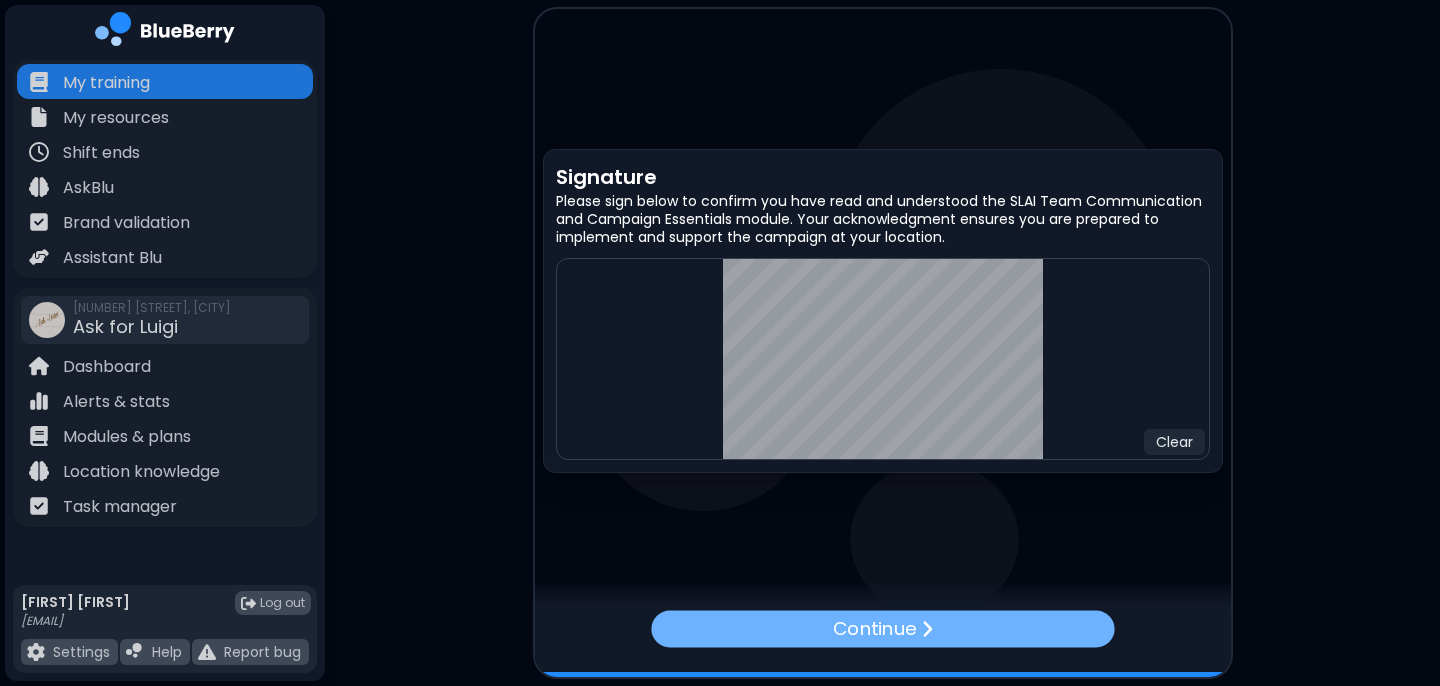 click on "Continue" at bounding box center (882, 629) 